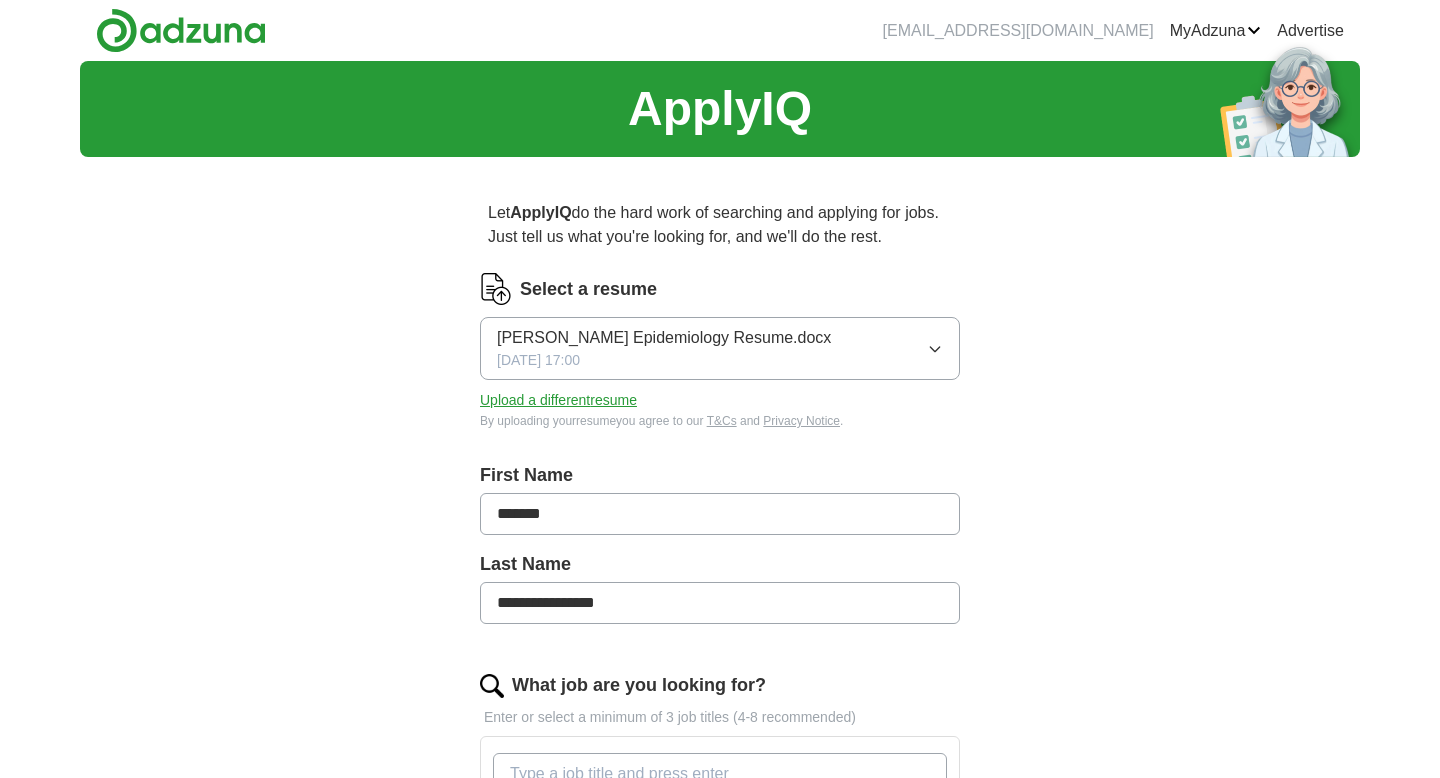 scroll, scrollTop: 0, scrollLeft: 0, axis: both 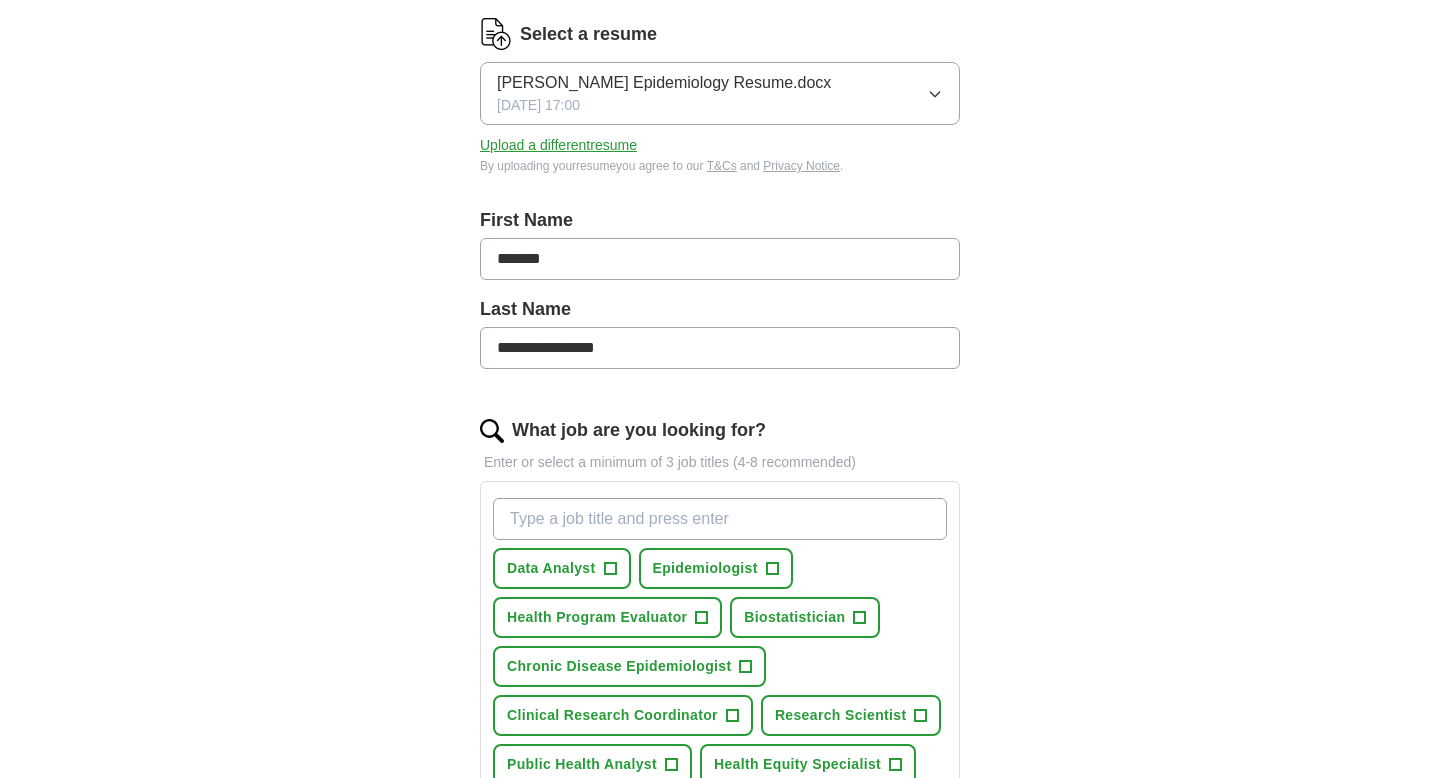 click on "What job are you looking for?" at bounding box center [720, 519] 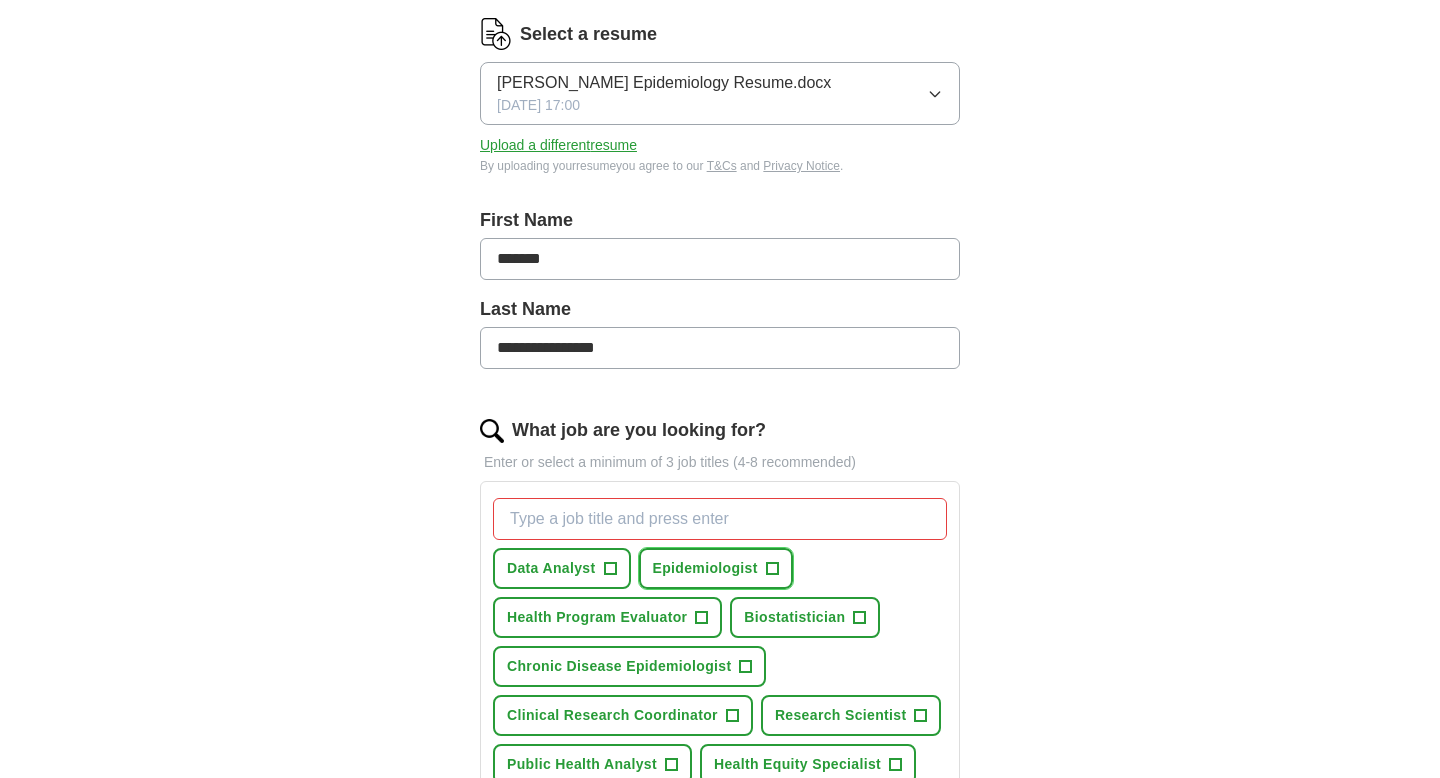 click on "Epidemiologist" at bounding box center (705, 568) 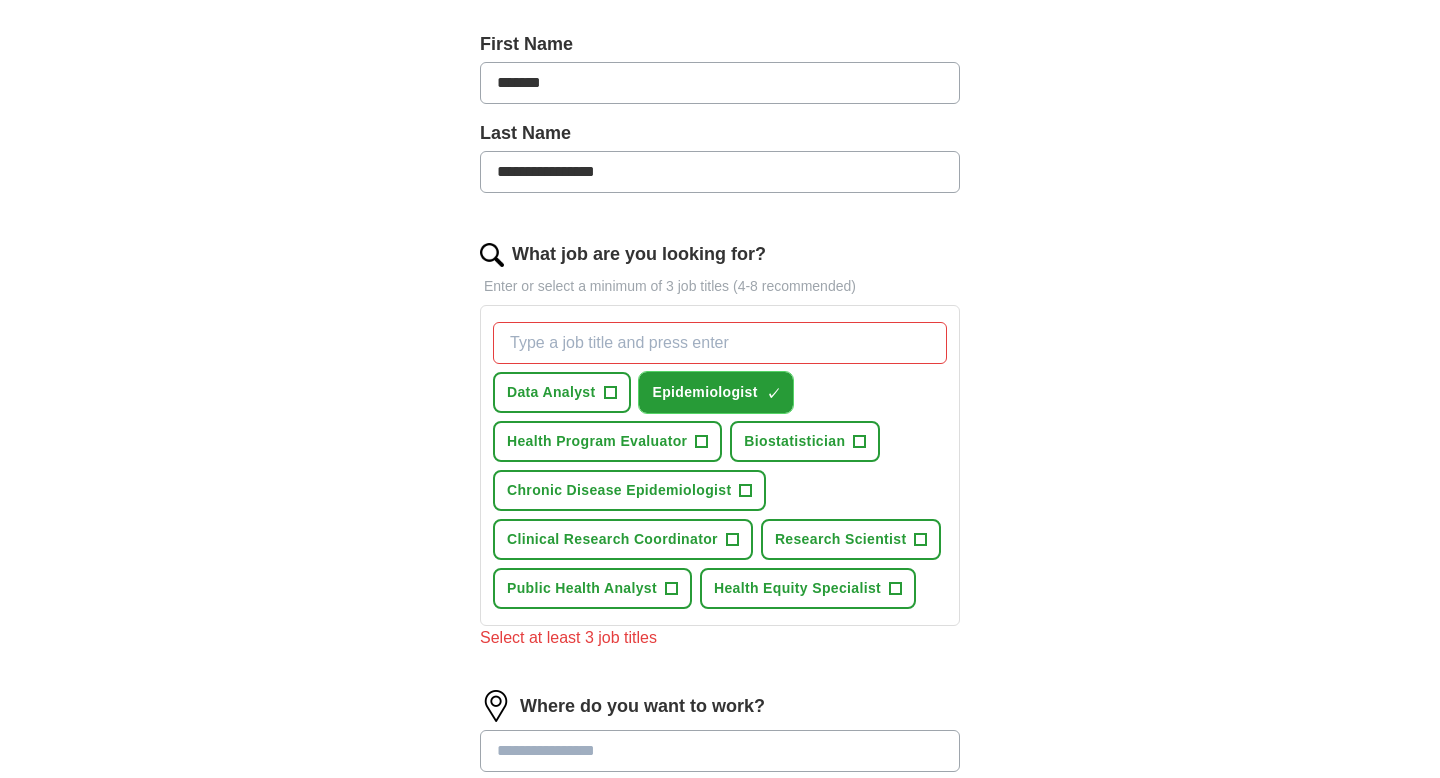 scroll, scrollTop: 440, scrollLeft: 0, axis: vertical 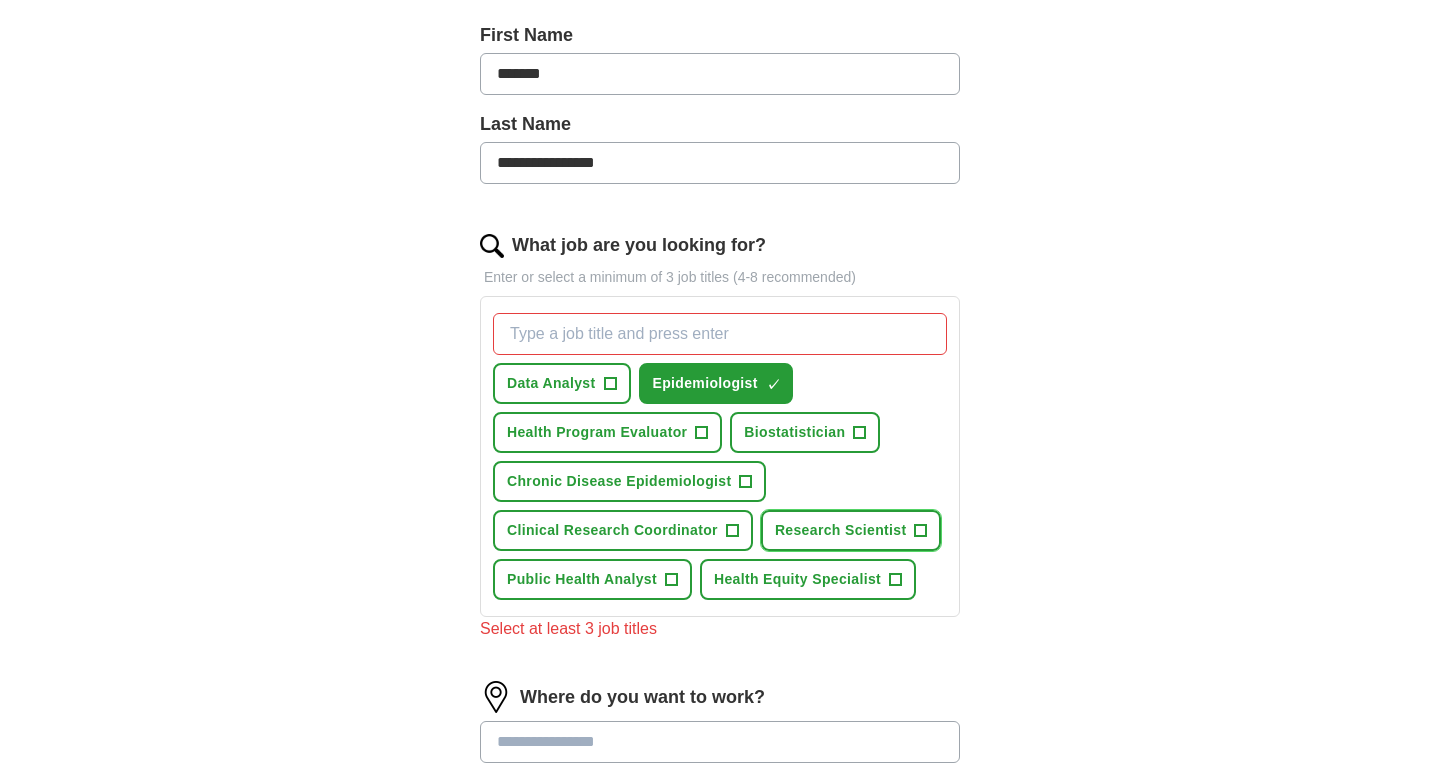 click on "Research Scientist" at bounding box center [841, 530] 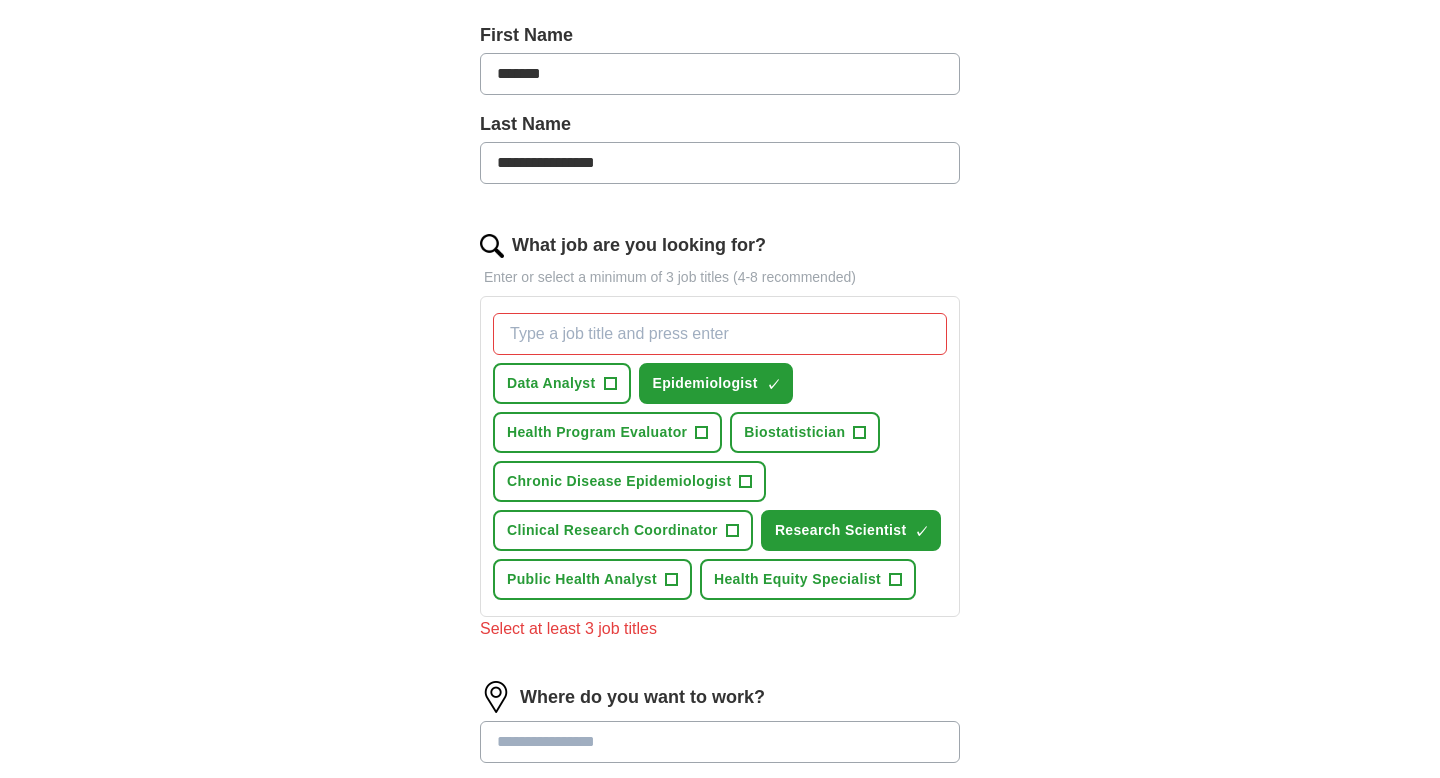 click on "What job are you looking for?" at bounding box center (720, 334) 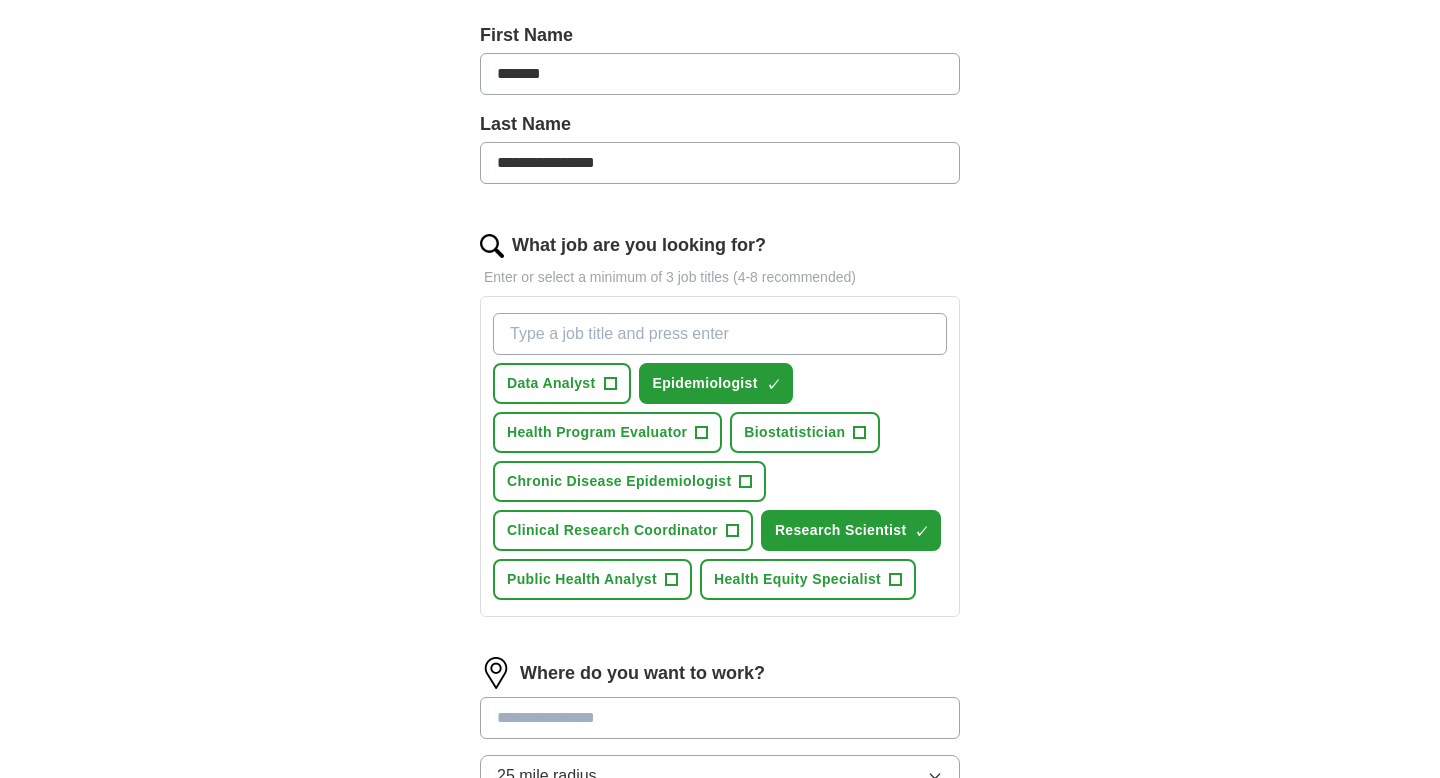 type on "D" 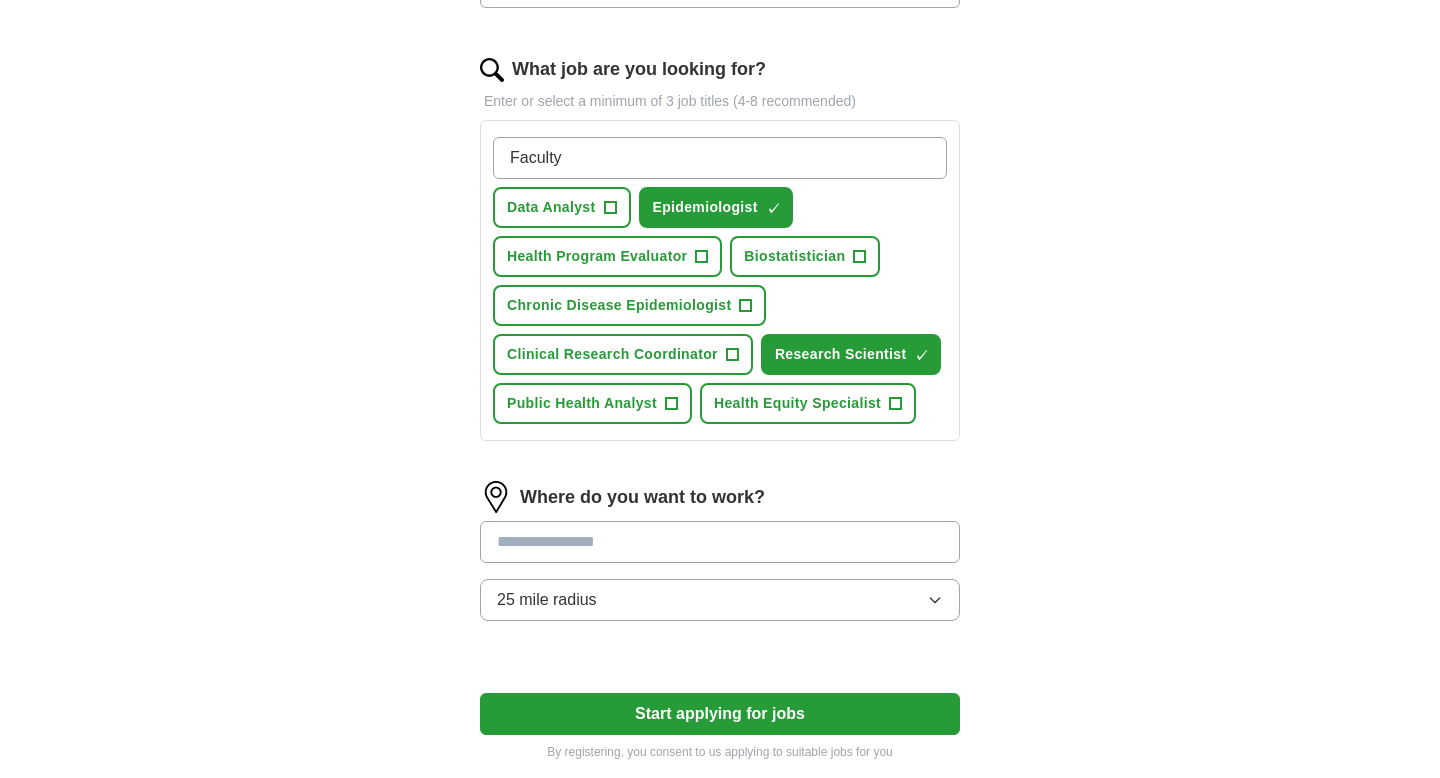scroll, scrollTop: 617, scrollLeft: 0, axis: vertical 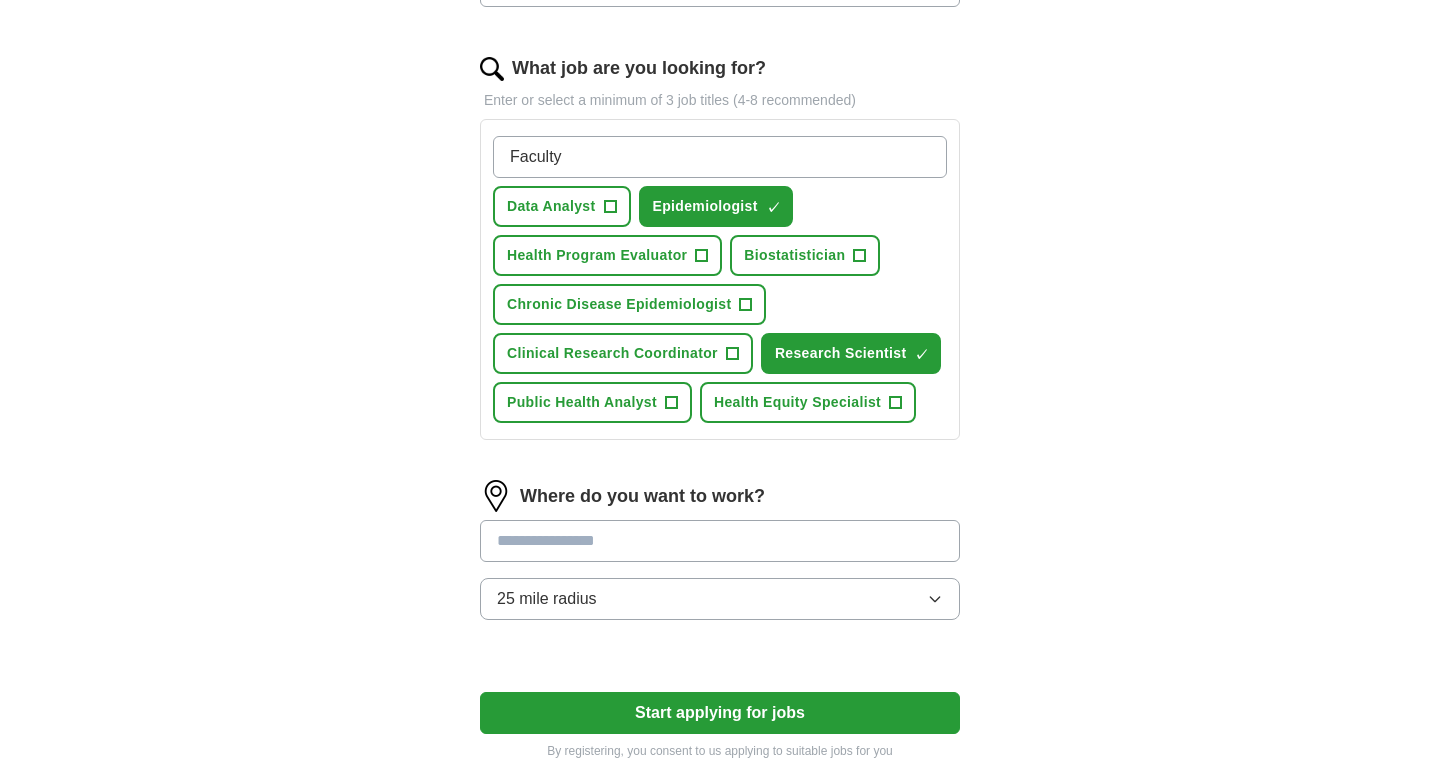 type on "Faculty" 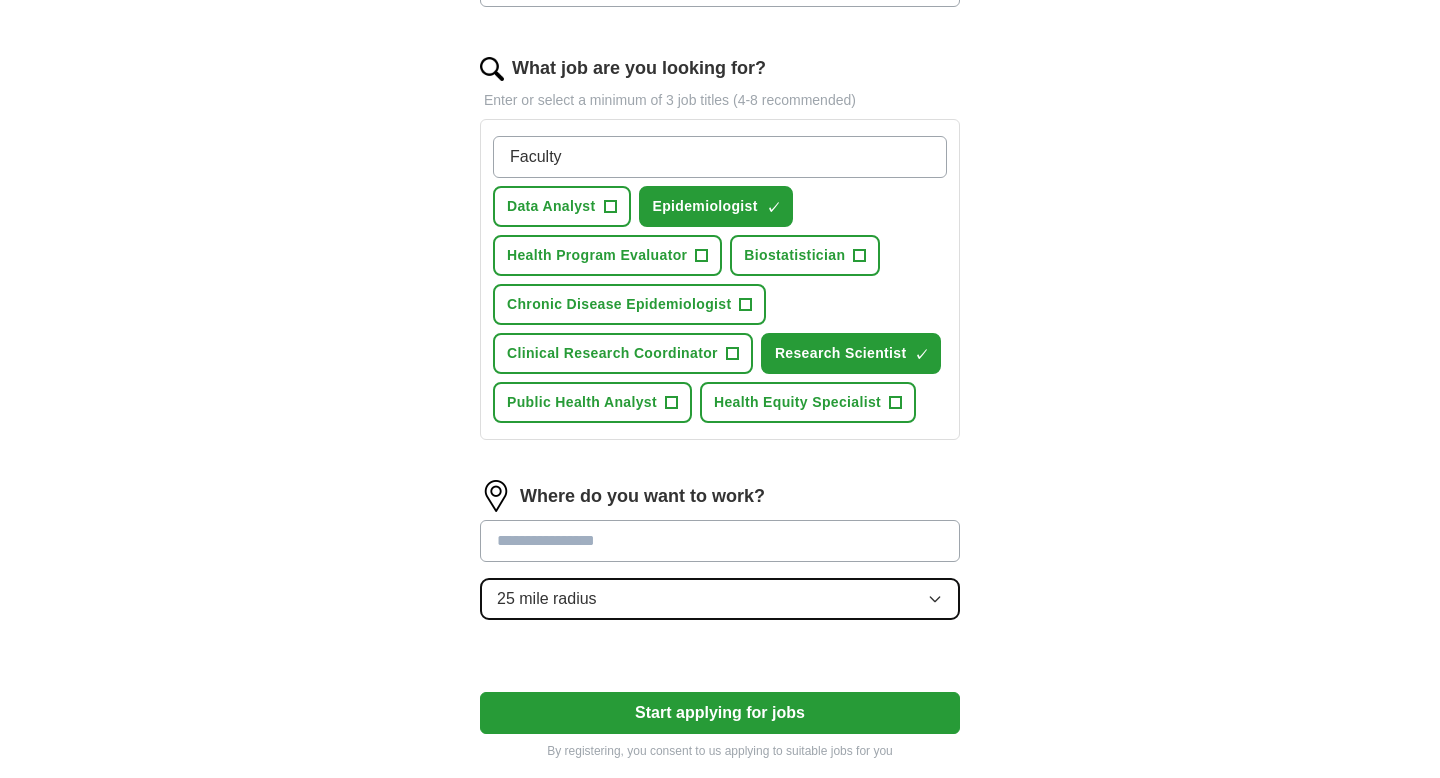 click on "Where do you want to work? 25 mile radius" at bounding box center (720, 558) 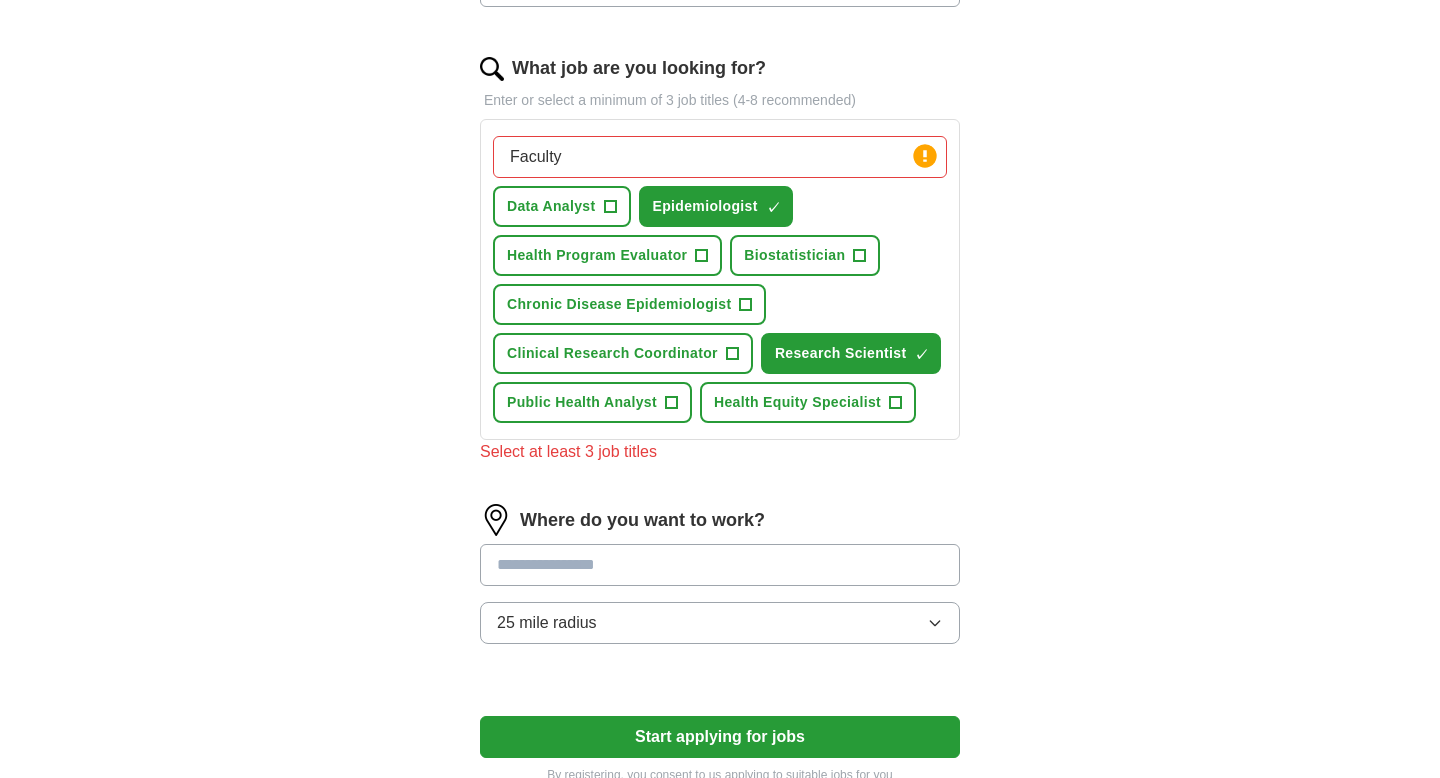 click on "Where do you want to work? 25 mile radius" at bounding box center (720, 582) 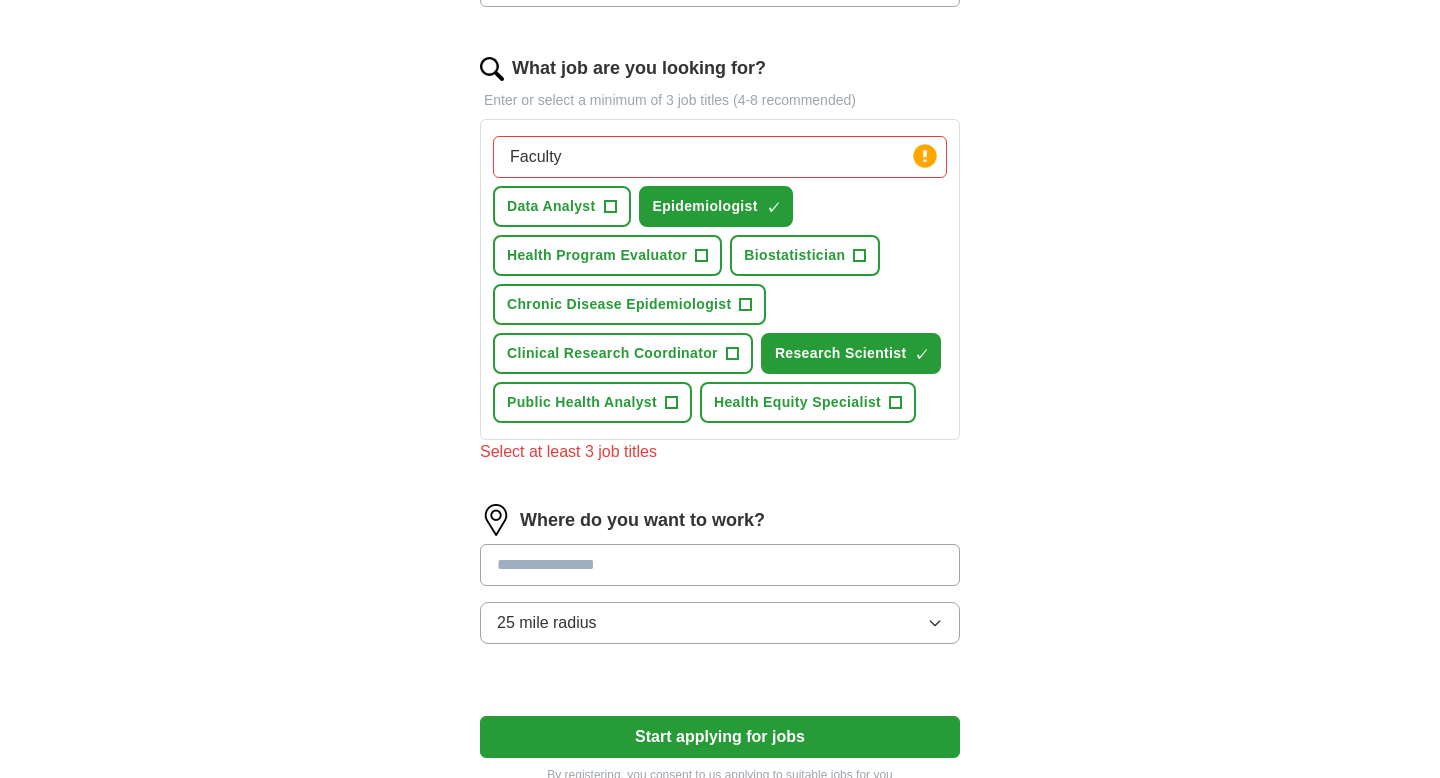 click at bounding box center (720, 565) 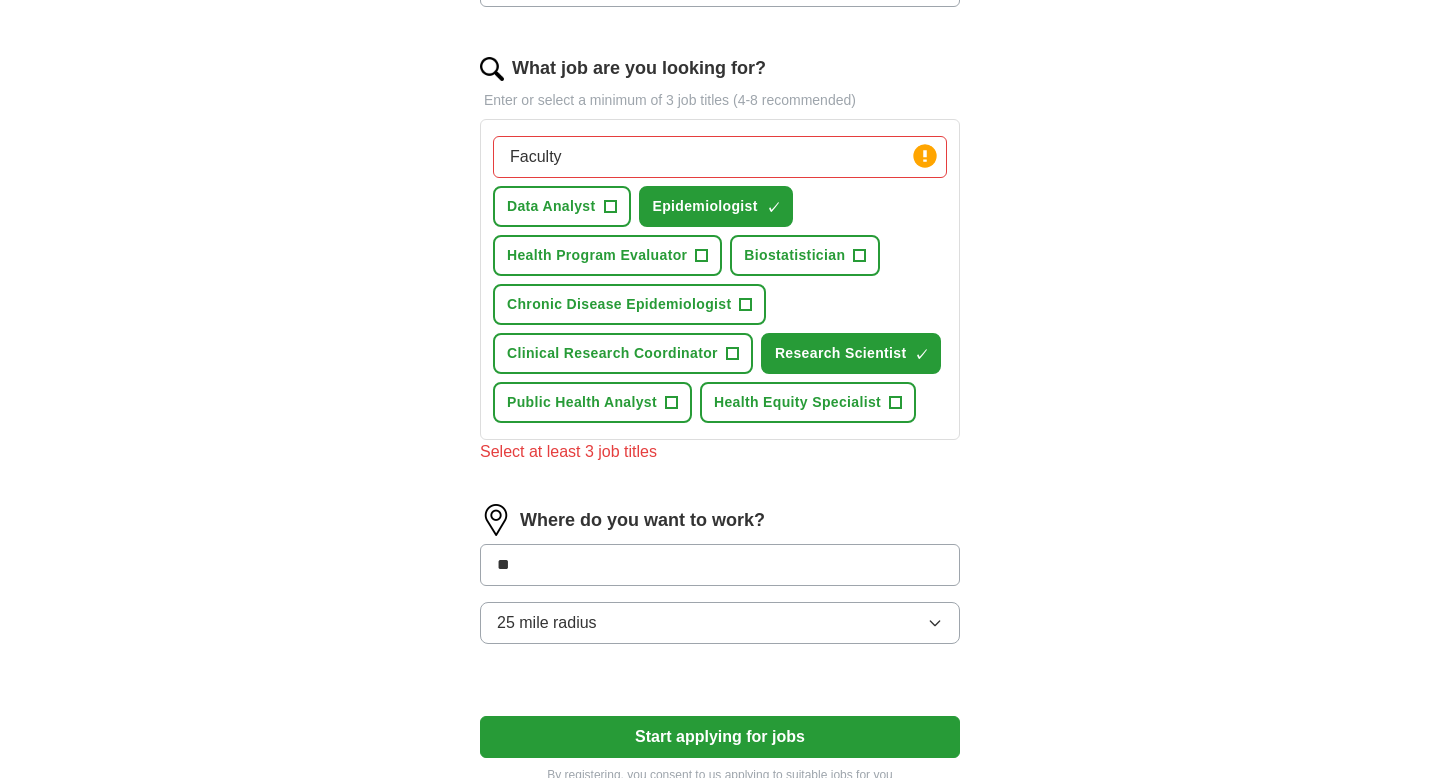 type on "***" 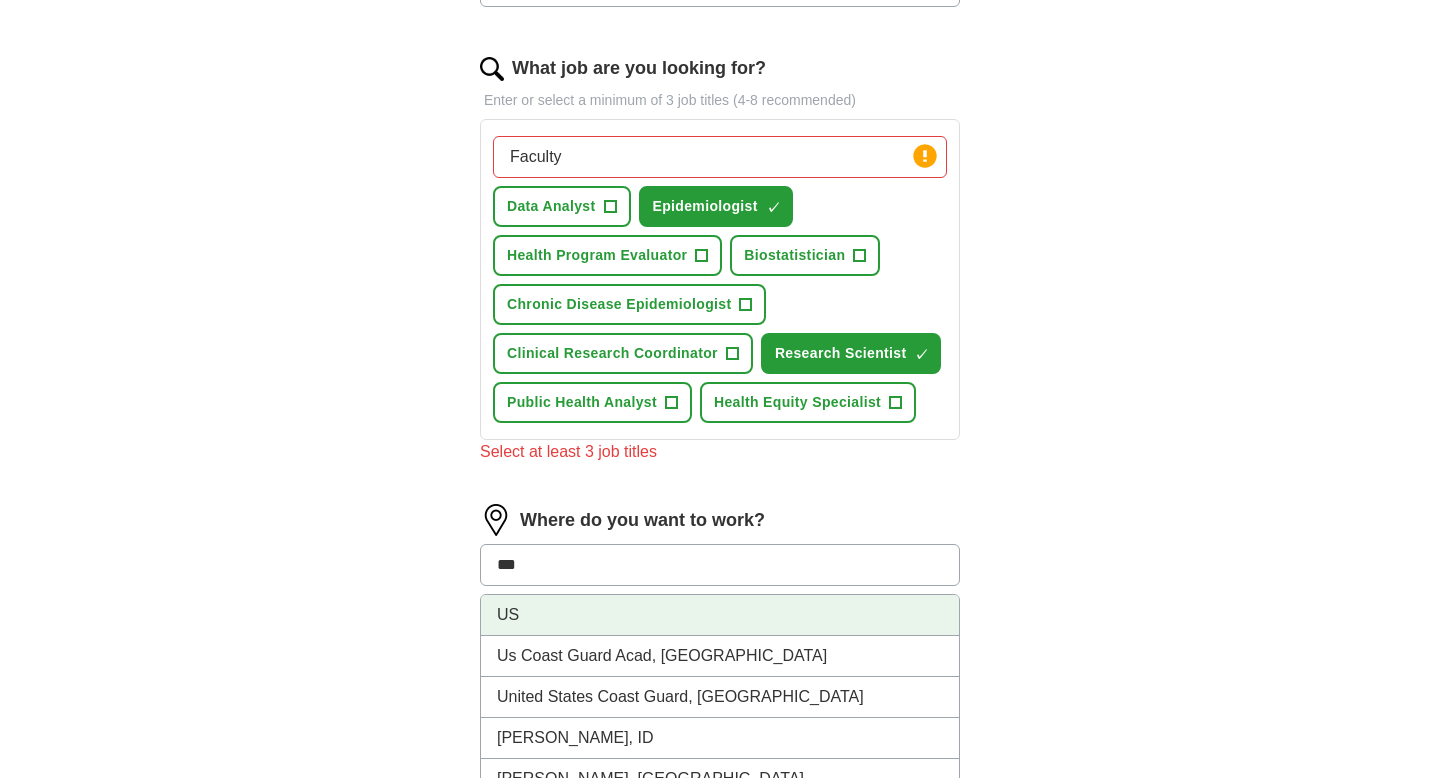 click on "US" at bounding box center [720, 615] 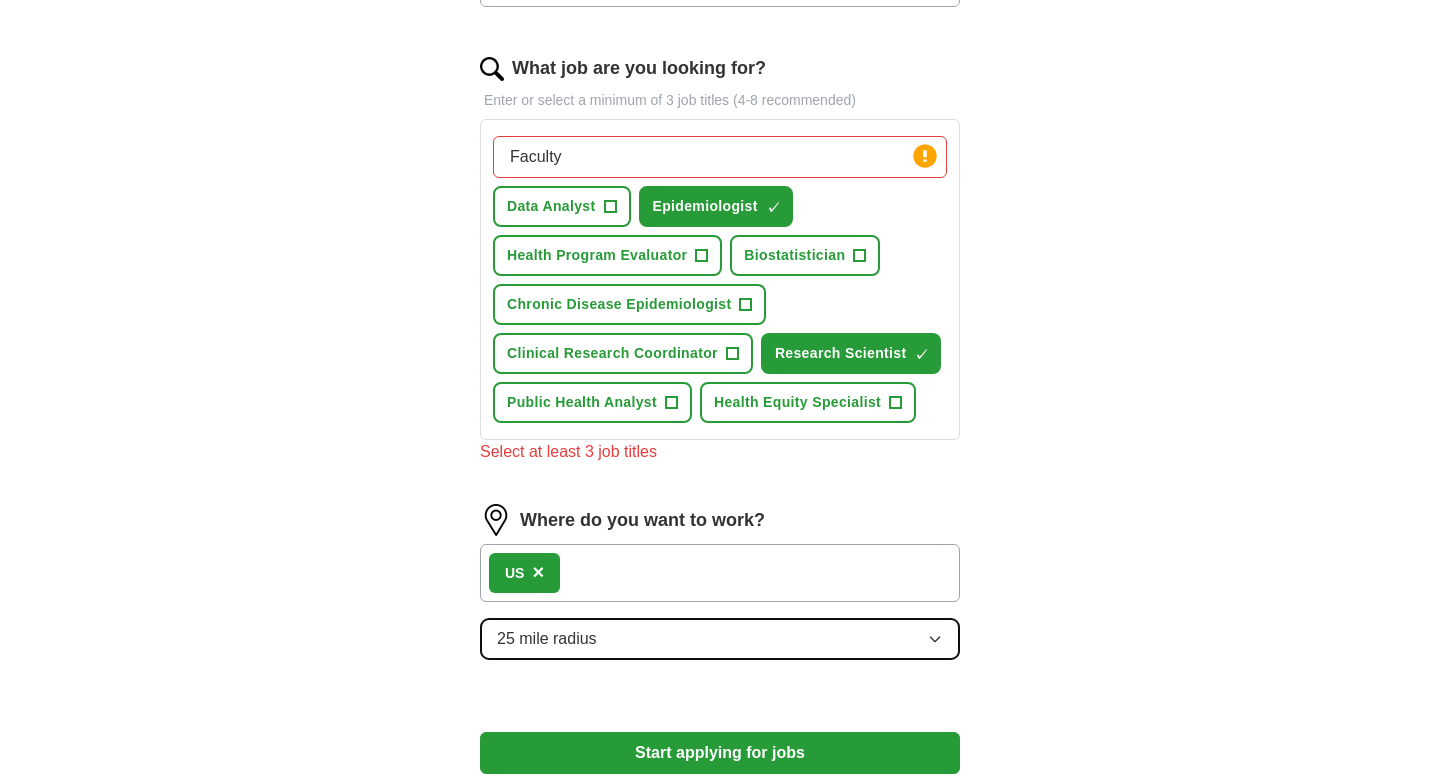 click 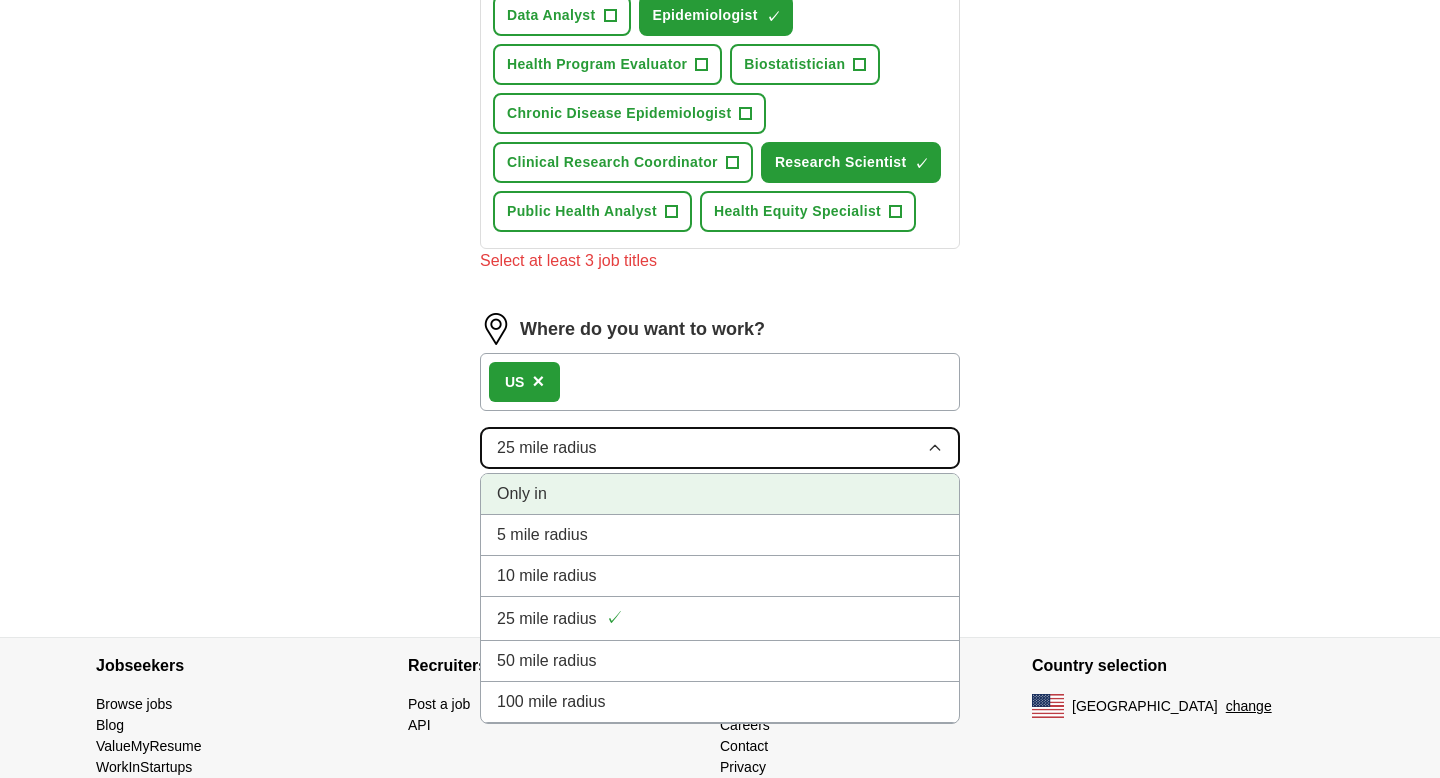 scroll, scrollTop: 810, scrollLeft: 0, axis: vertical 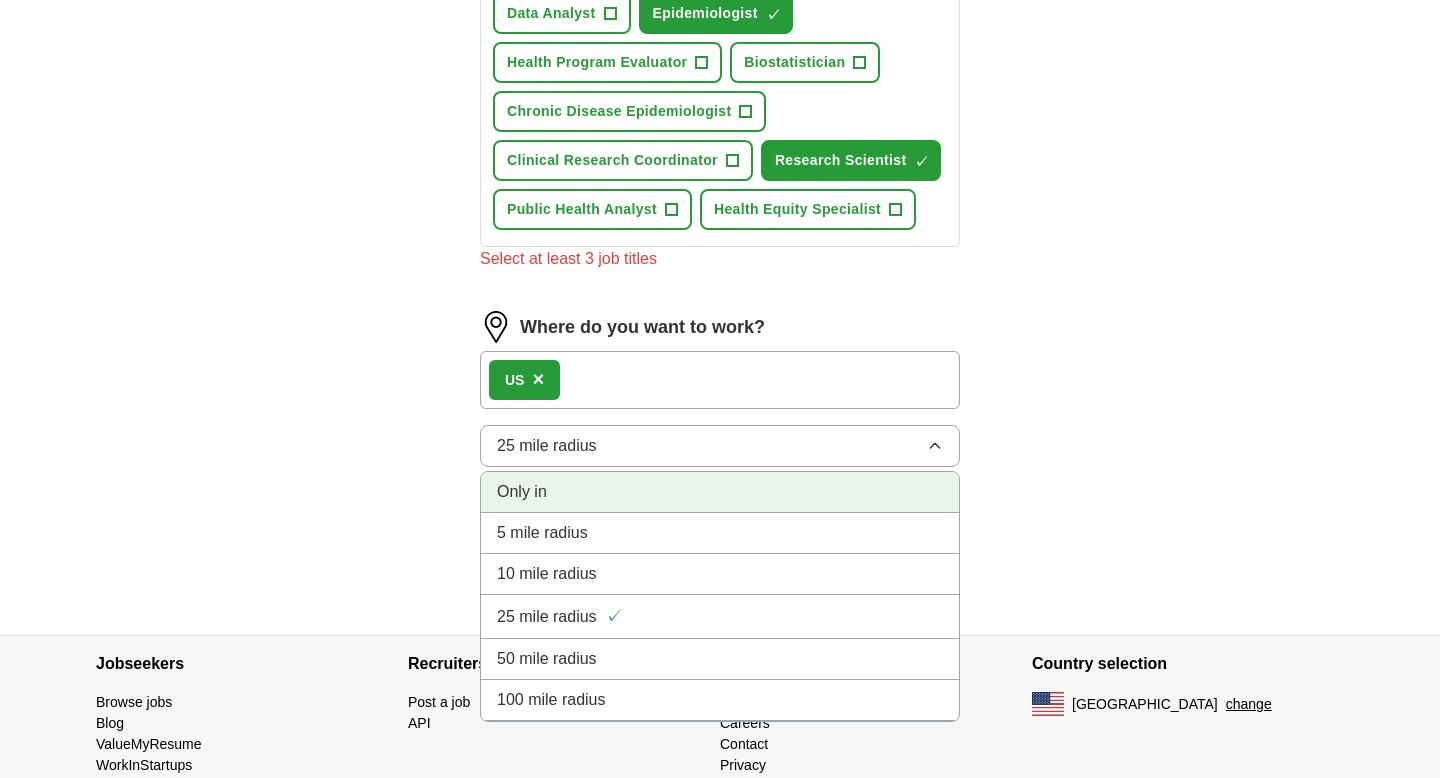 click on "Only in" at bounding box center (522, 492) 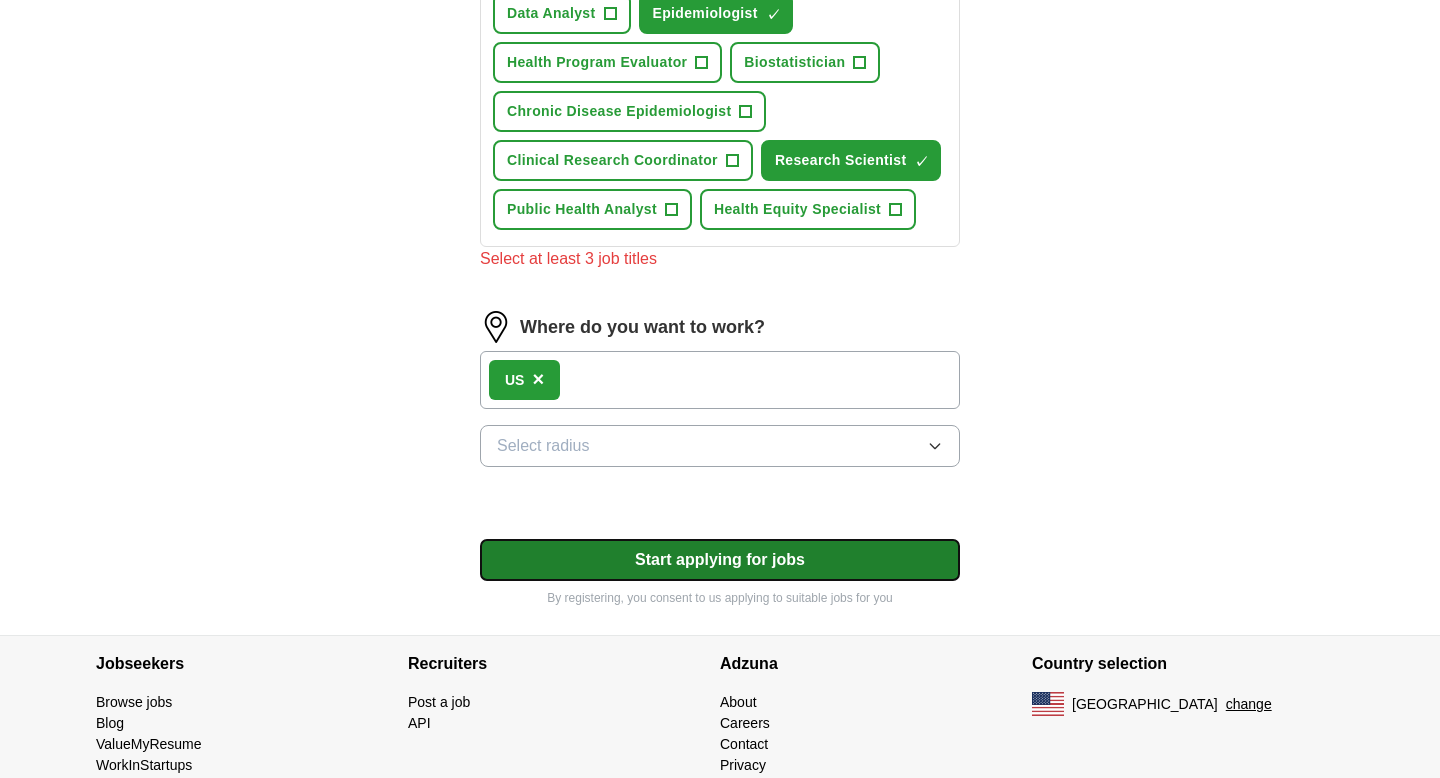 click on "Start applying for jobs" at bounding box center (720, 560) 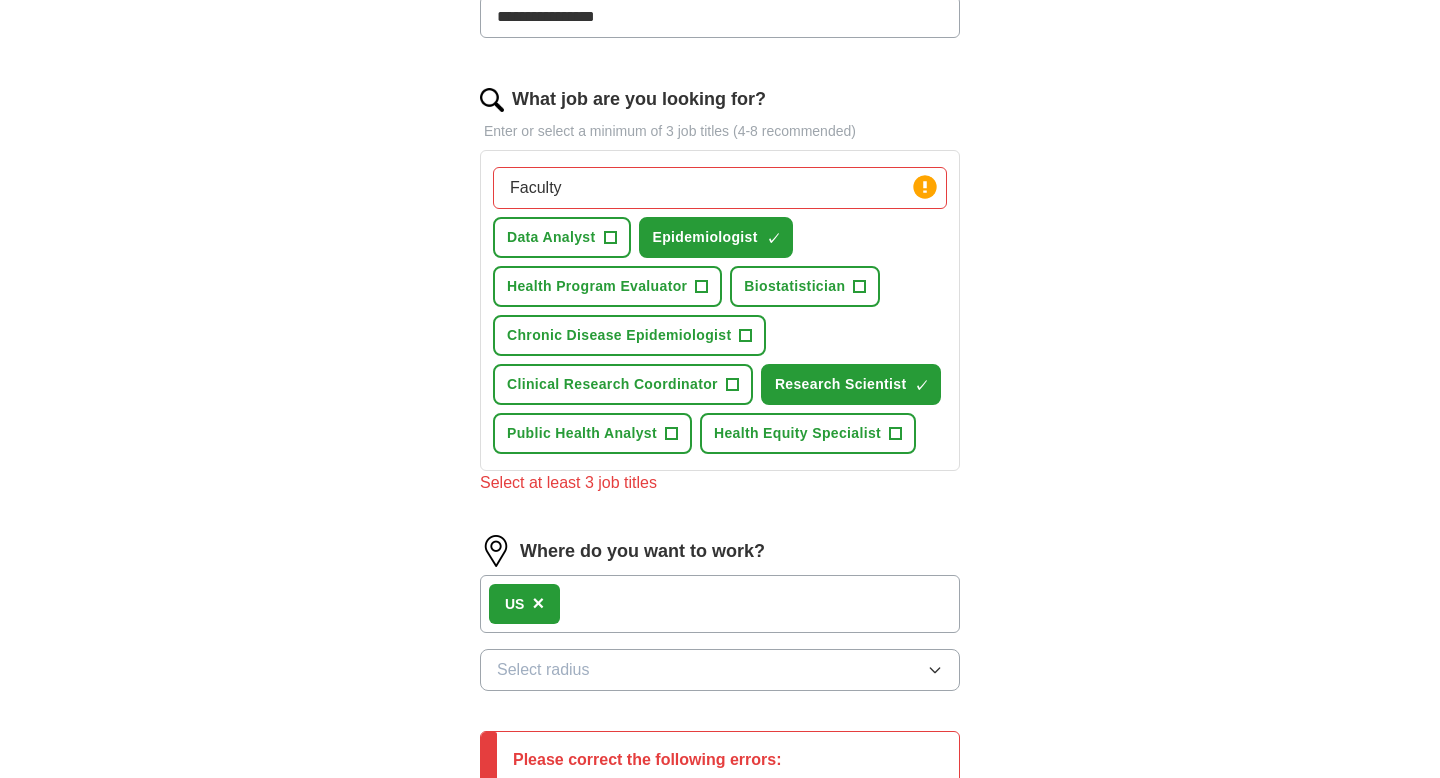 scroll, scrollTop: 587, scrollLeft: 0, axis: vertical 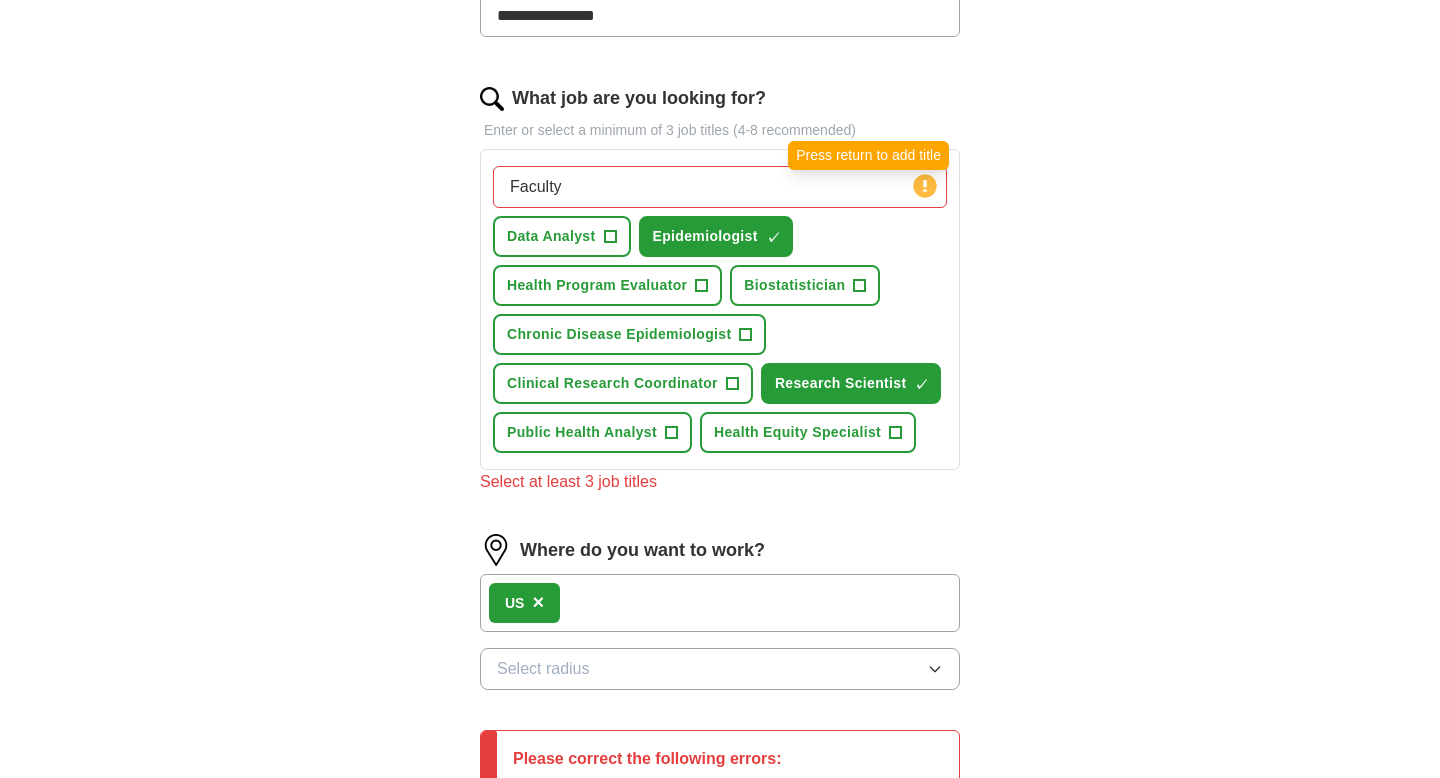 click 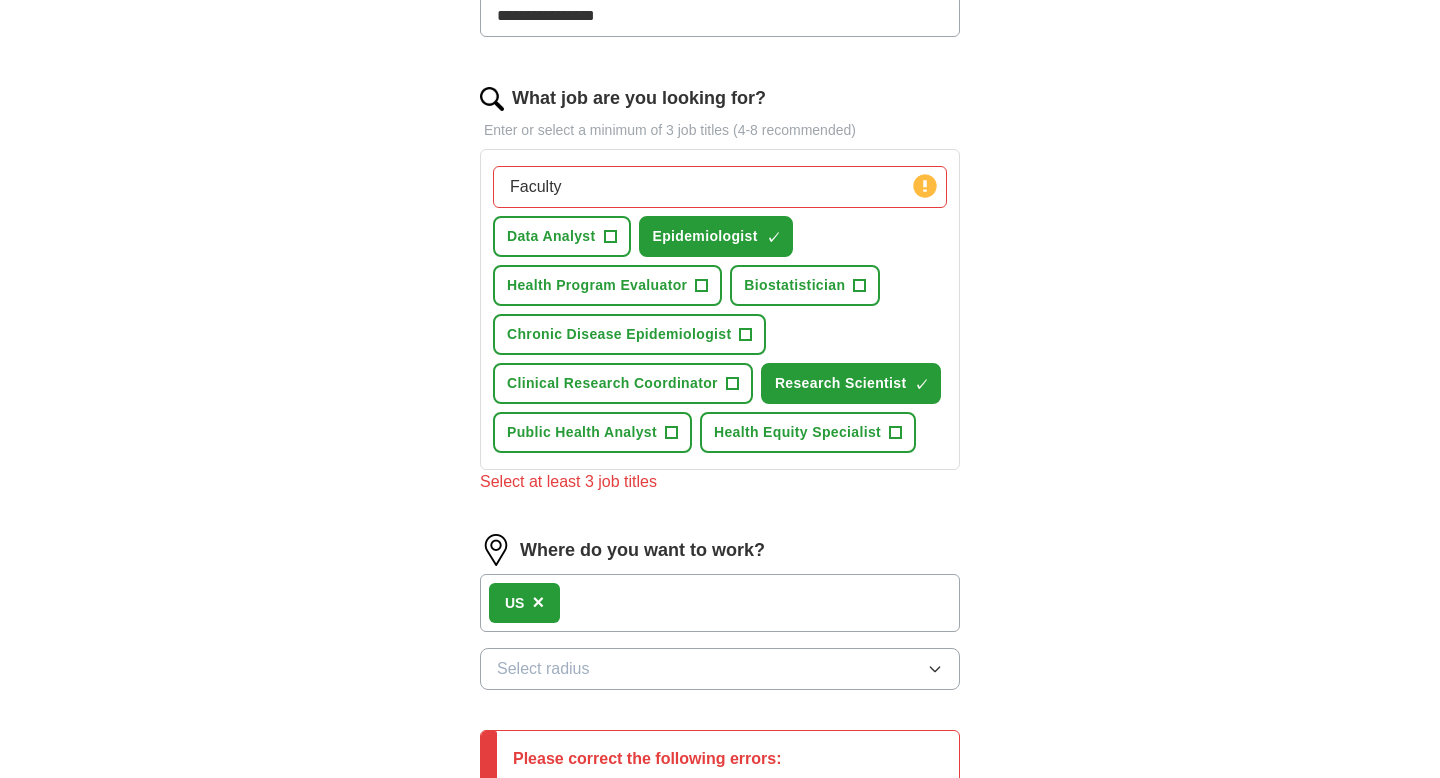 click 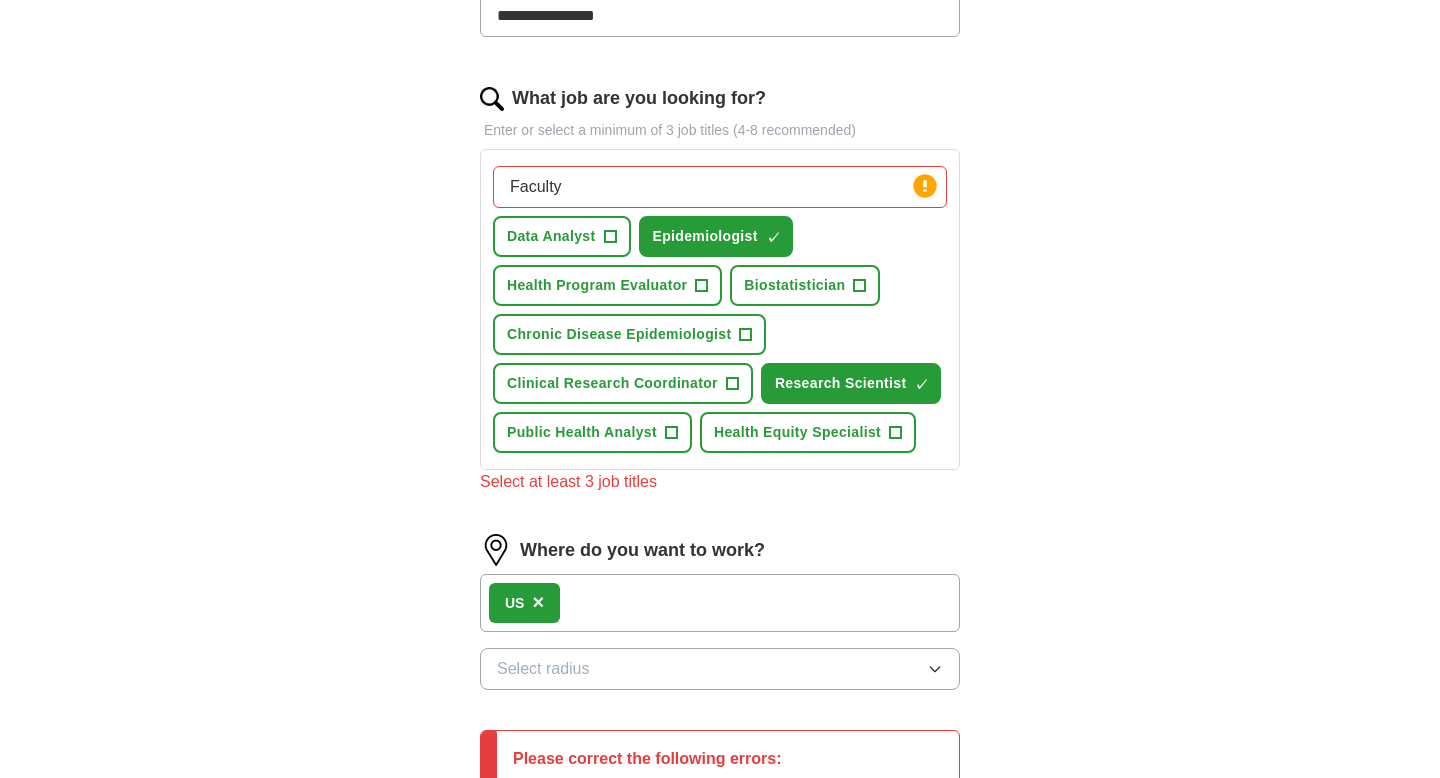 click on "Faculty" at bounding box center (720, 187) 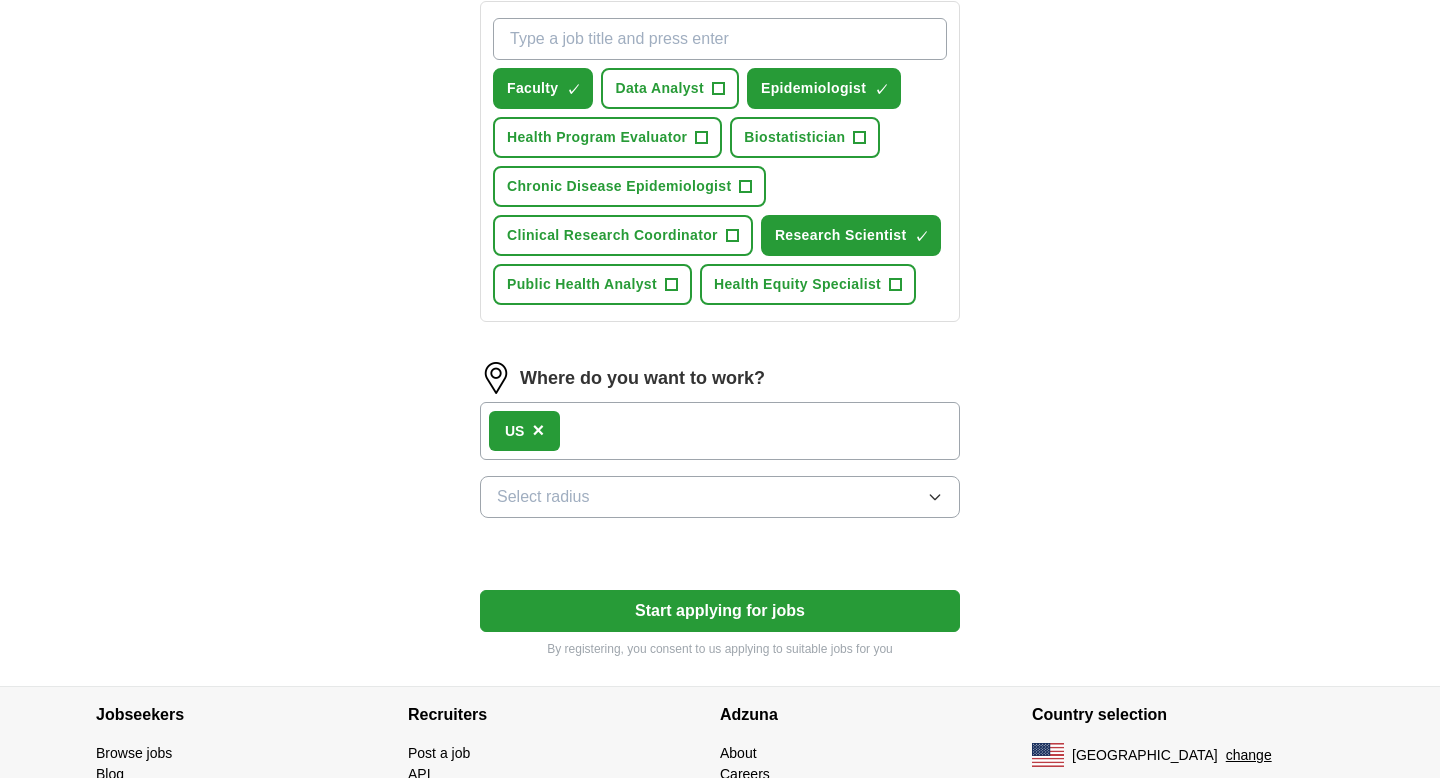 scroll, scrollTop: 744, scrollLeft: 0, axis: vertical 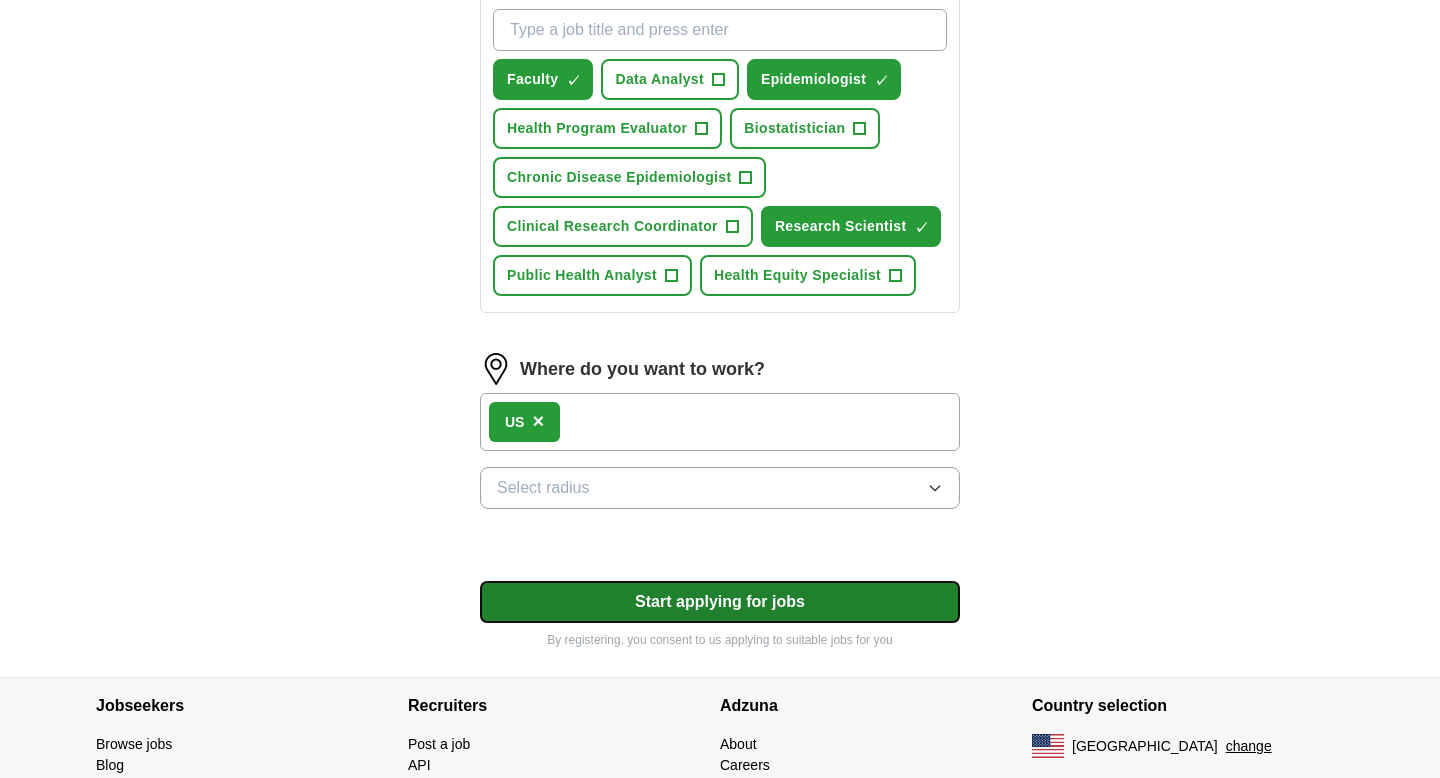 click on "Start applying for jobs" at bounding box center [720, 602] 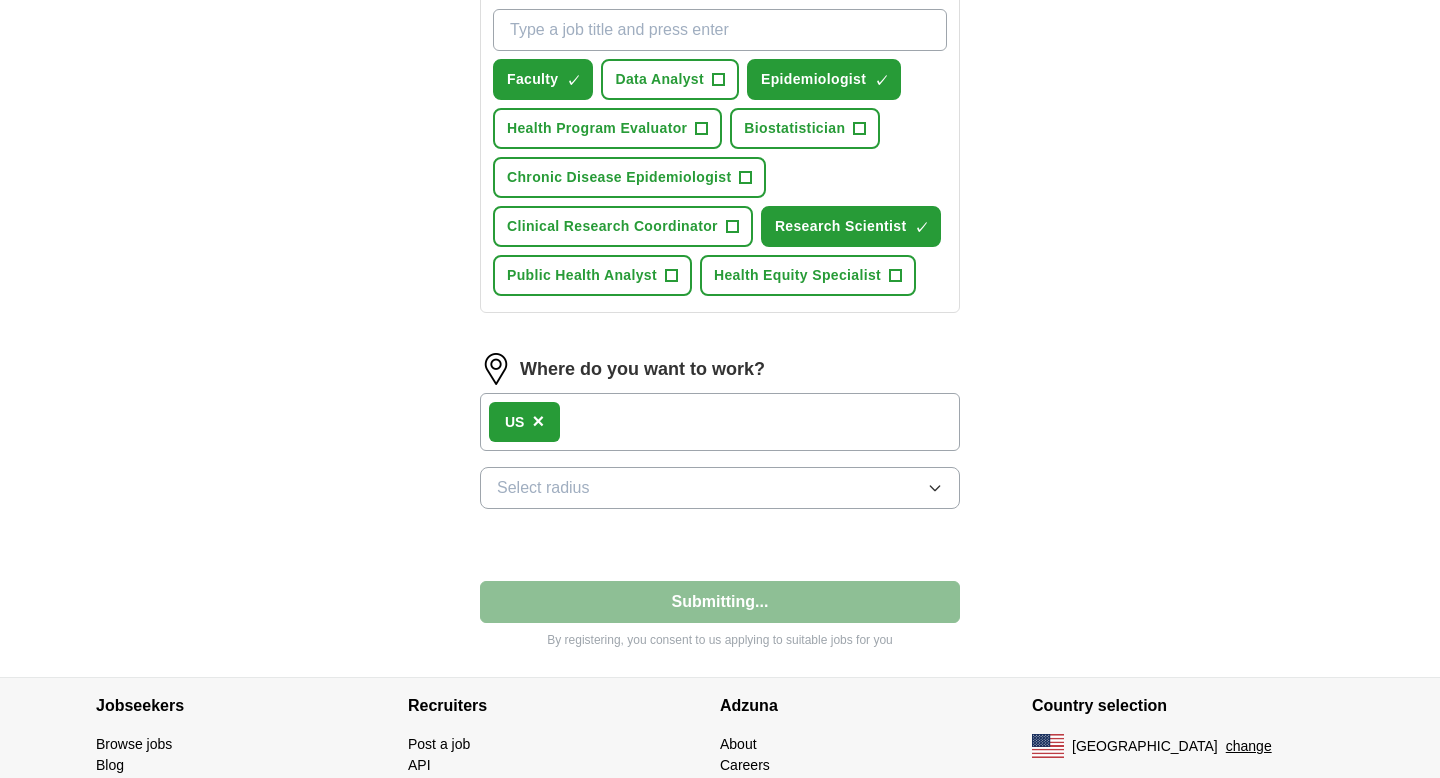 select on "**" 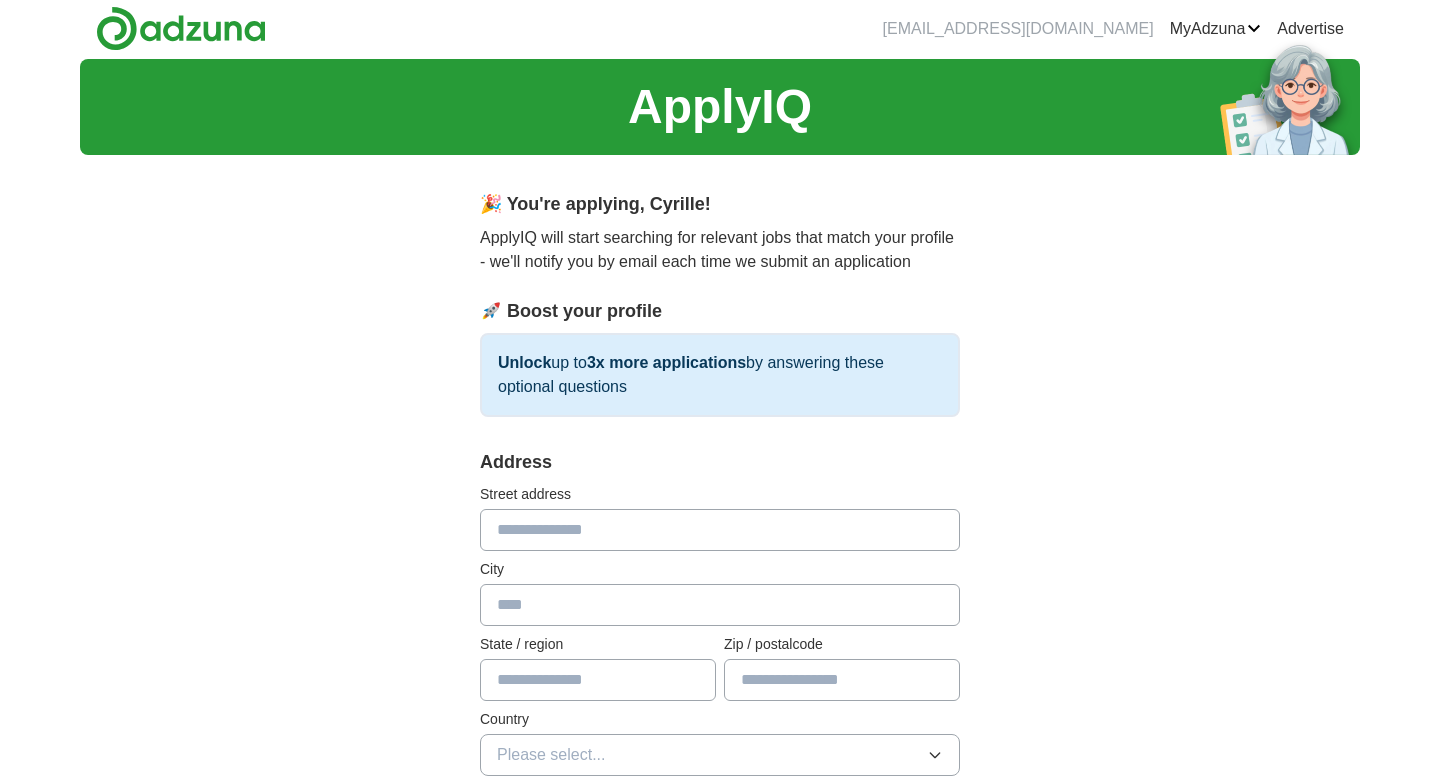 scroll, scrollTop: 0, scrollLeft: 0, axis: both 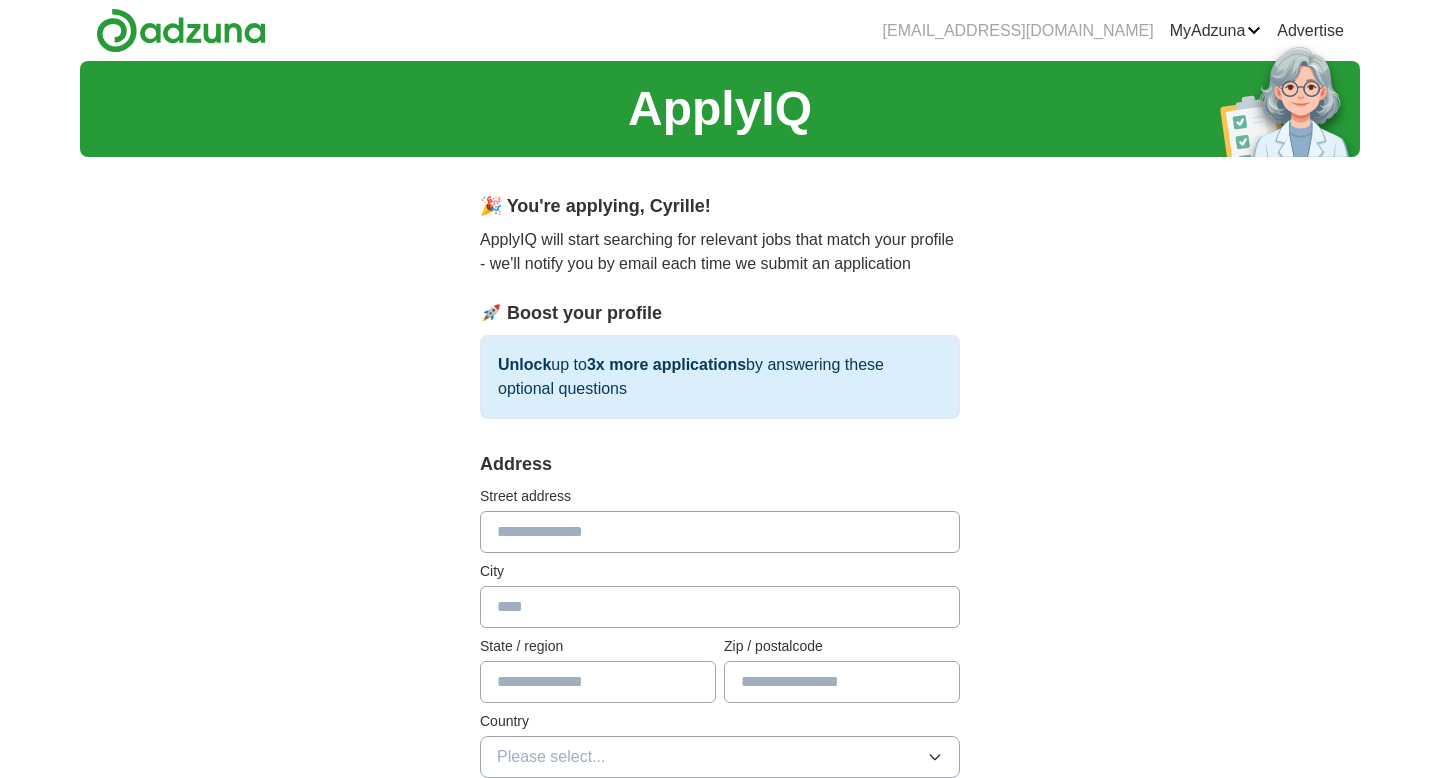 click at bounding box center (720, 532) 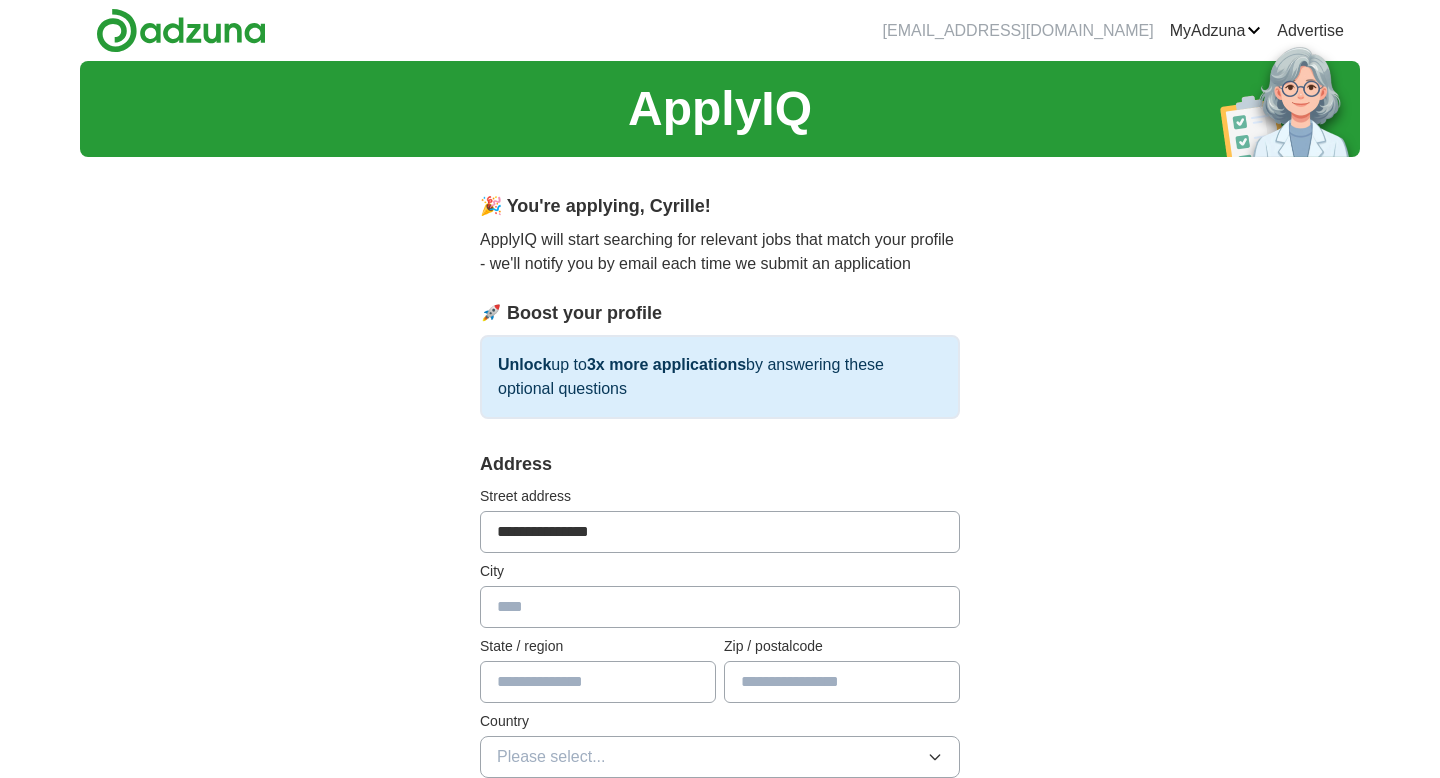type on "**********" 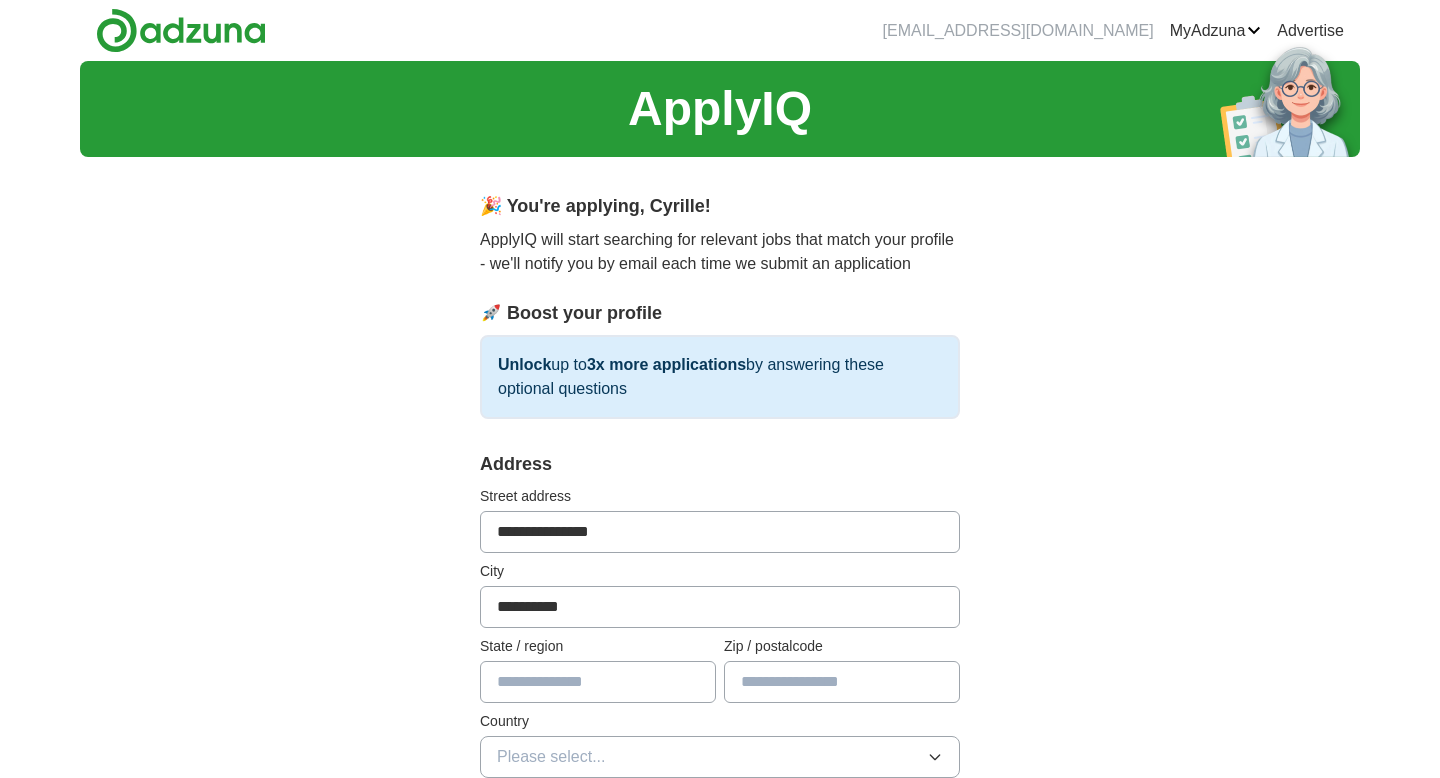 type on "*****" 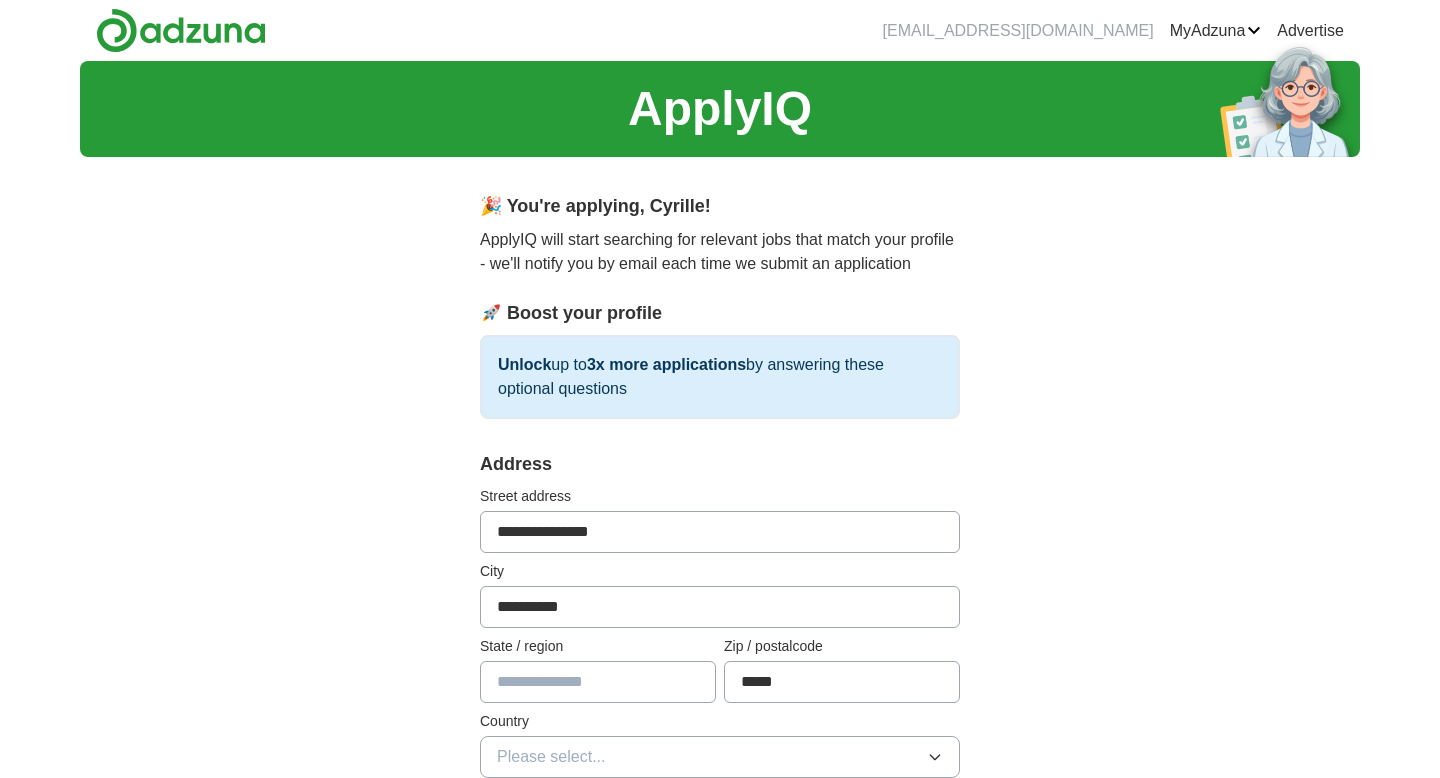 select on "**" 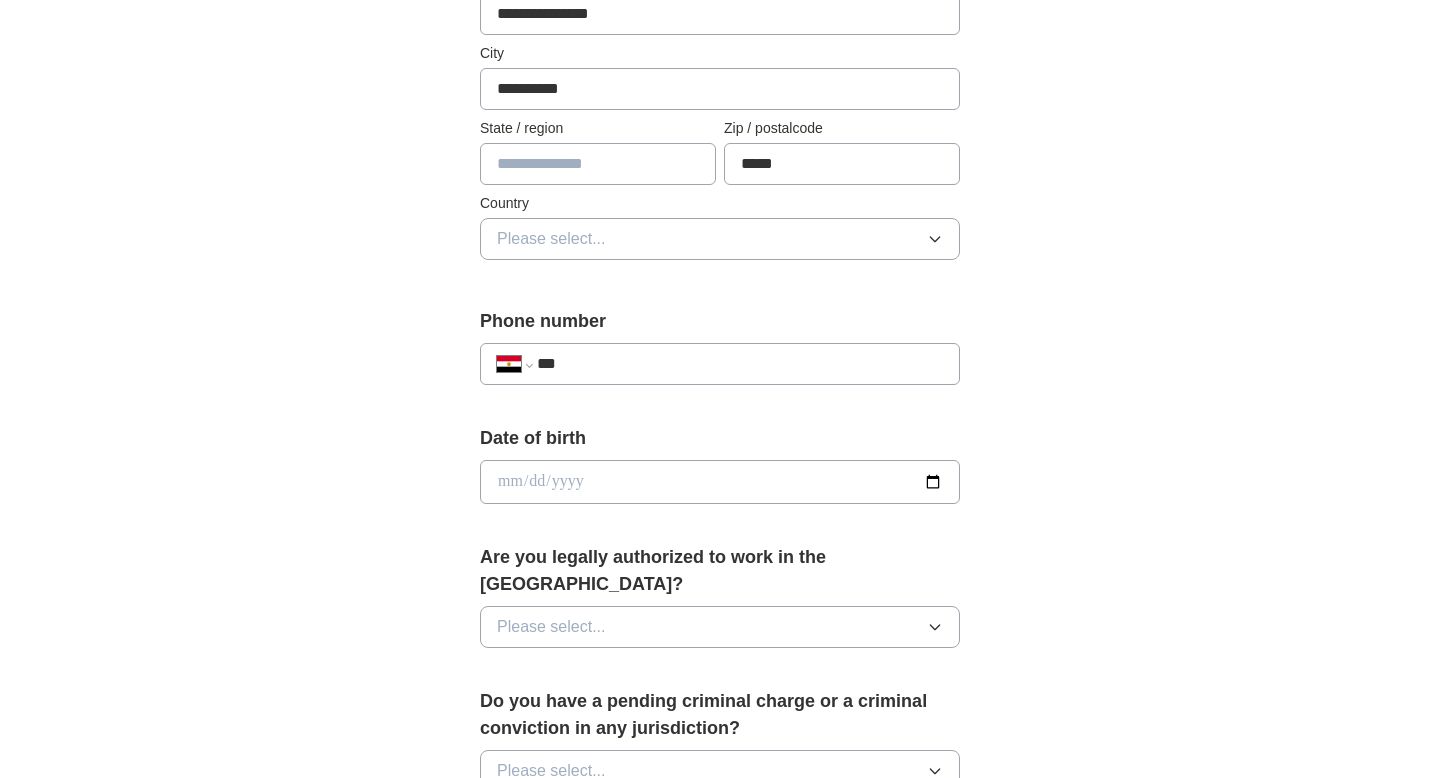 scroll, scrollTop: 515, scrollLeft: 0, axis: vertical 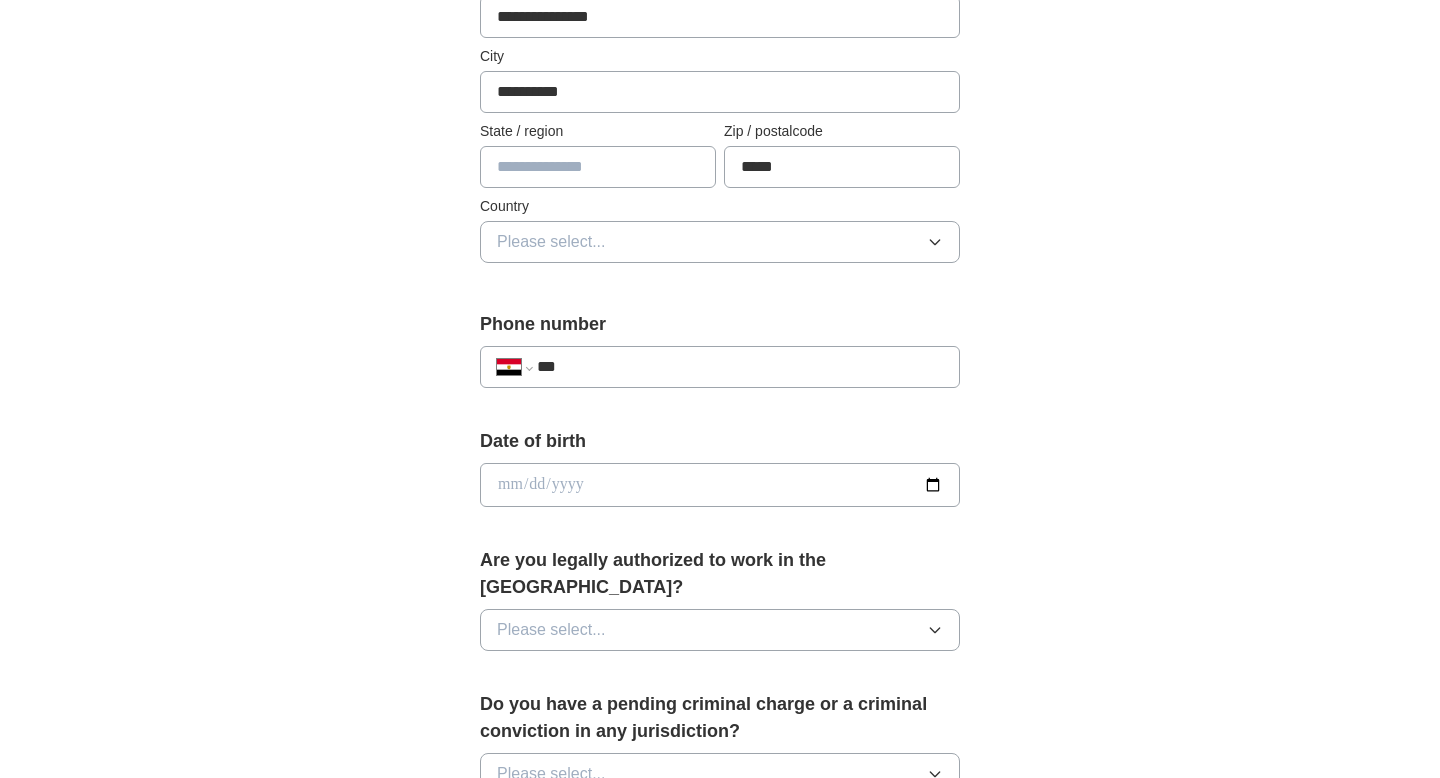 type on "**" 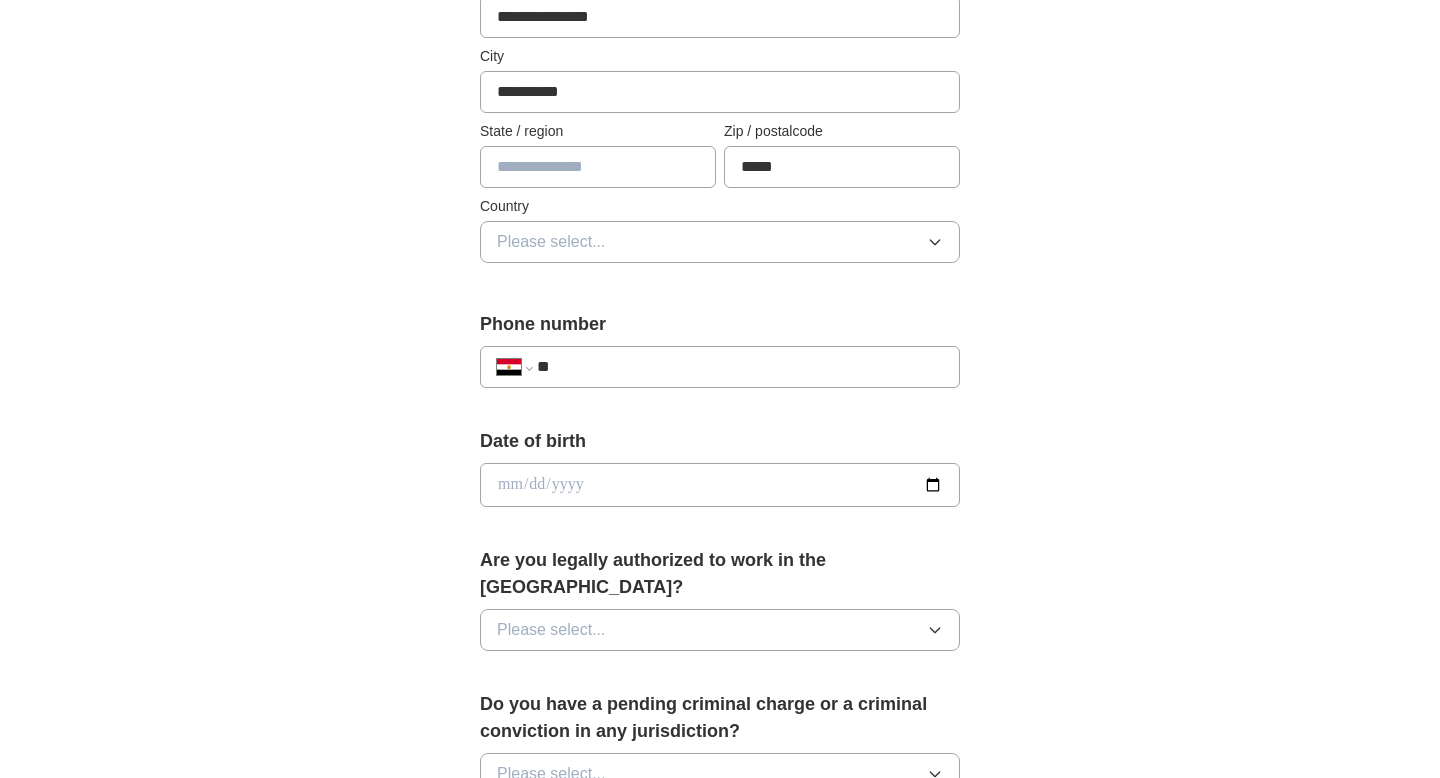 select on "**" 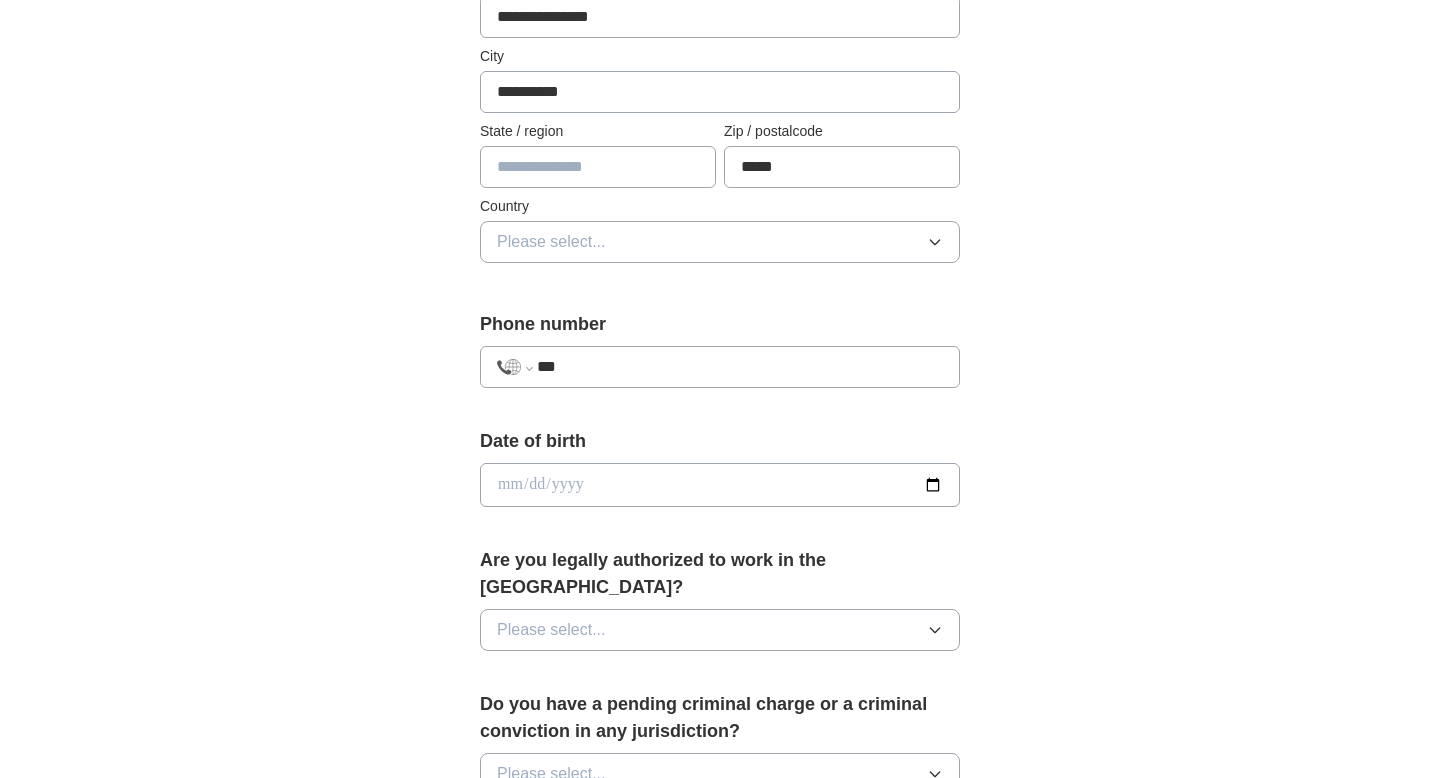 select on "**" 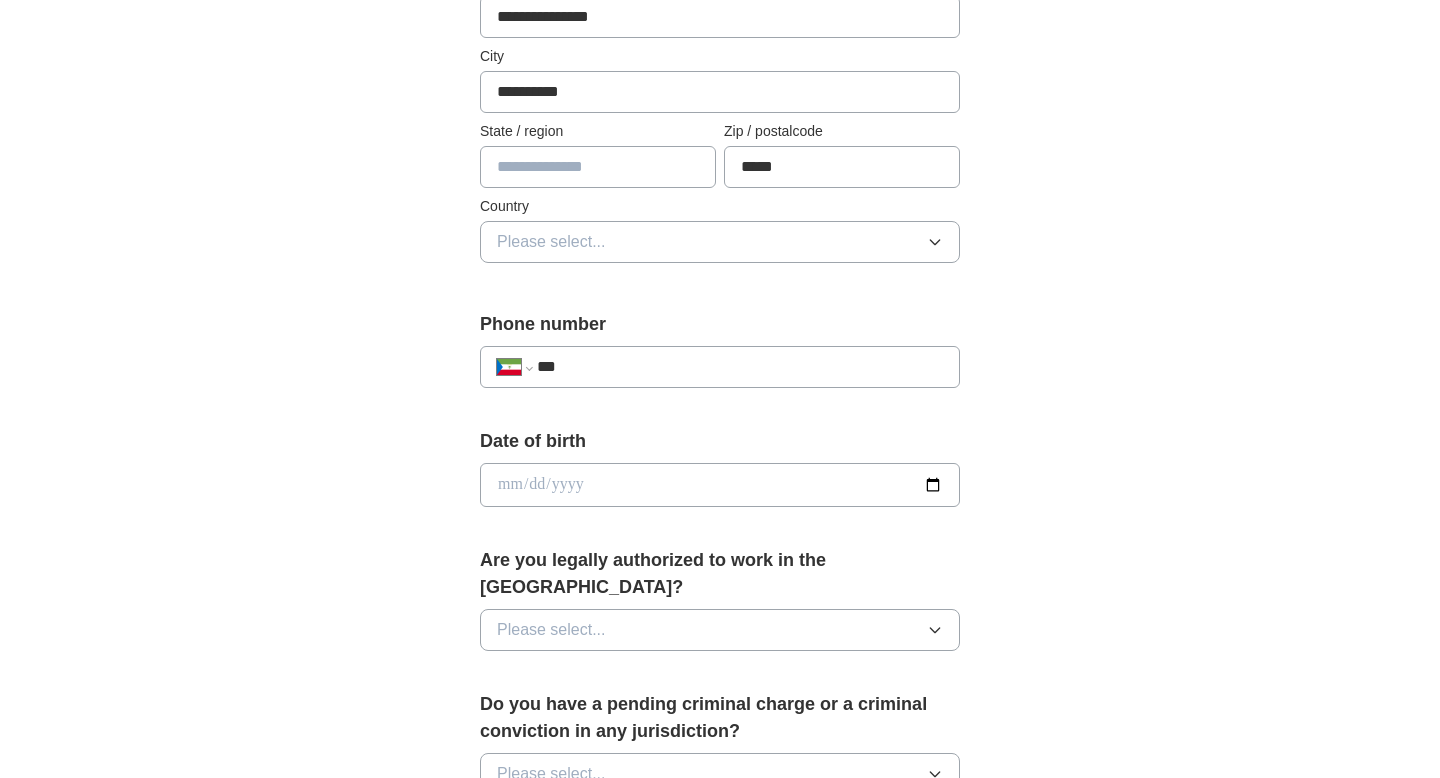 type on "**" 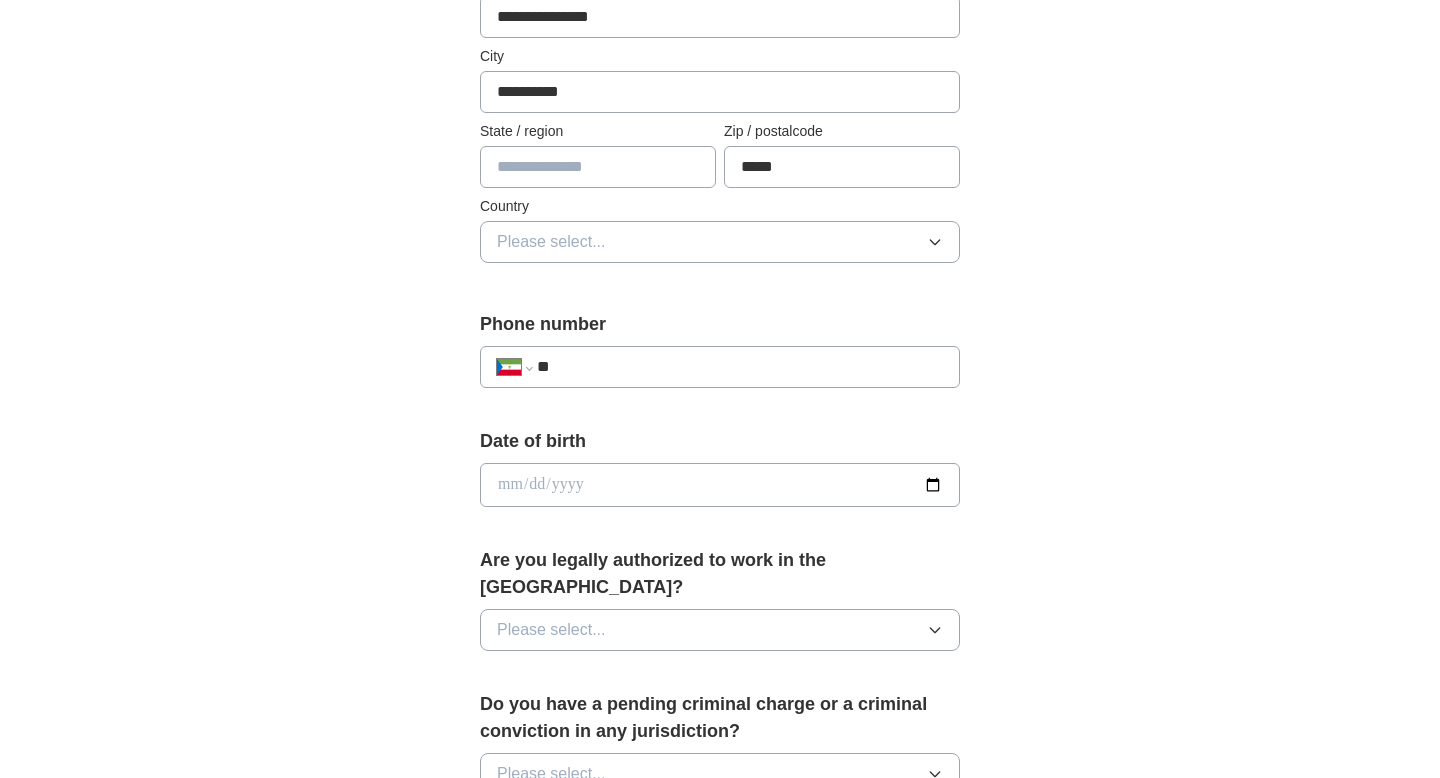 select on "**" 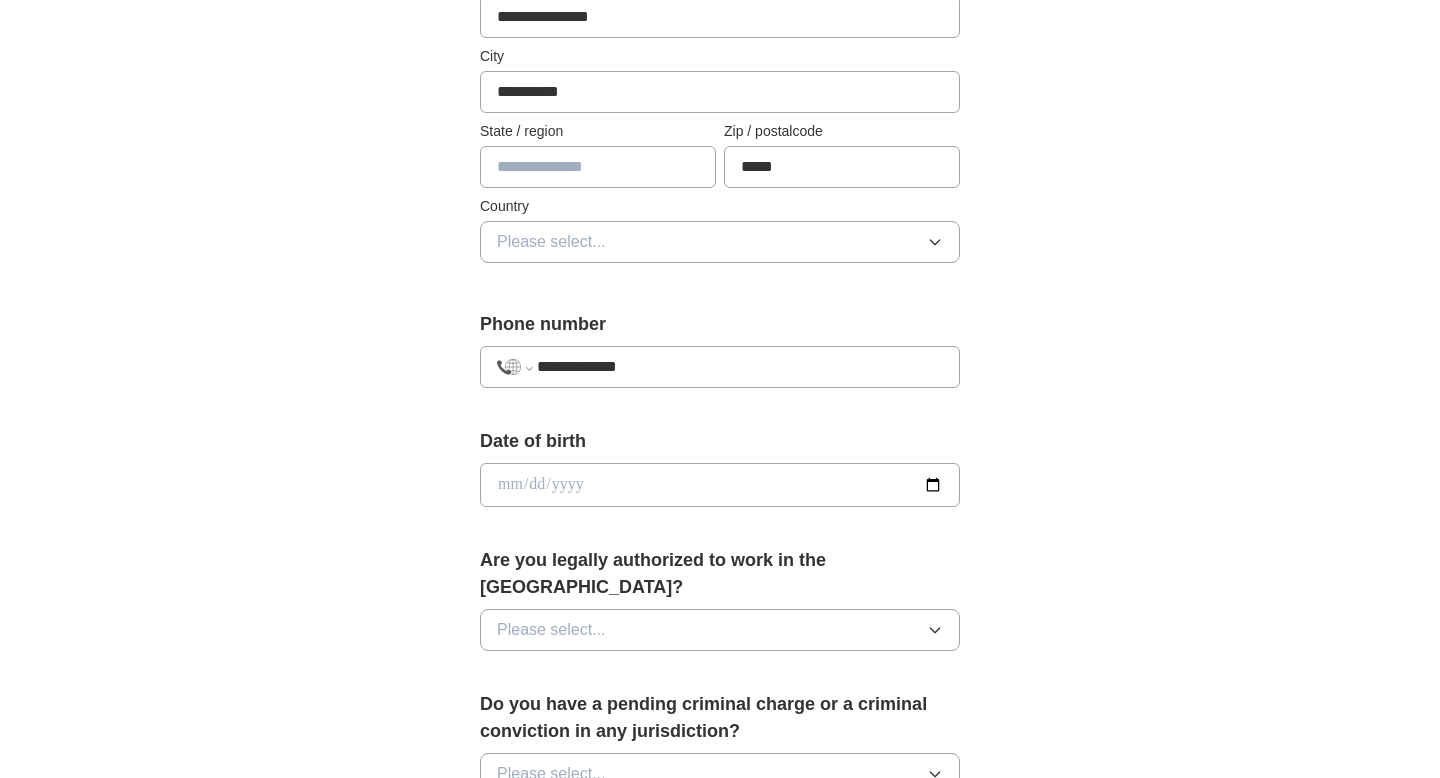 type on "**********" 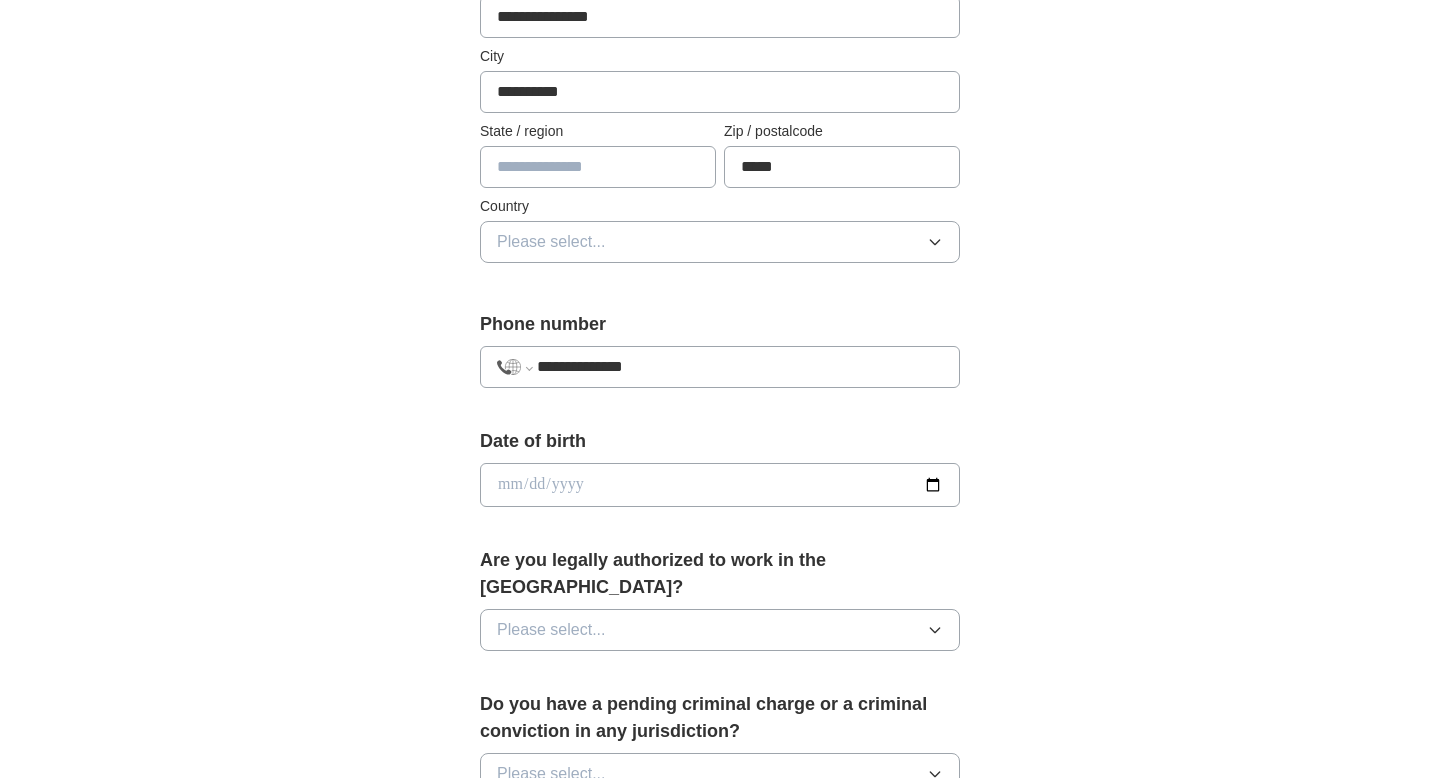 select on "**" 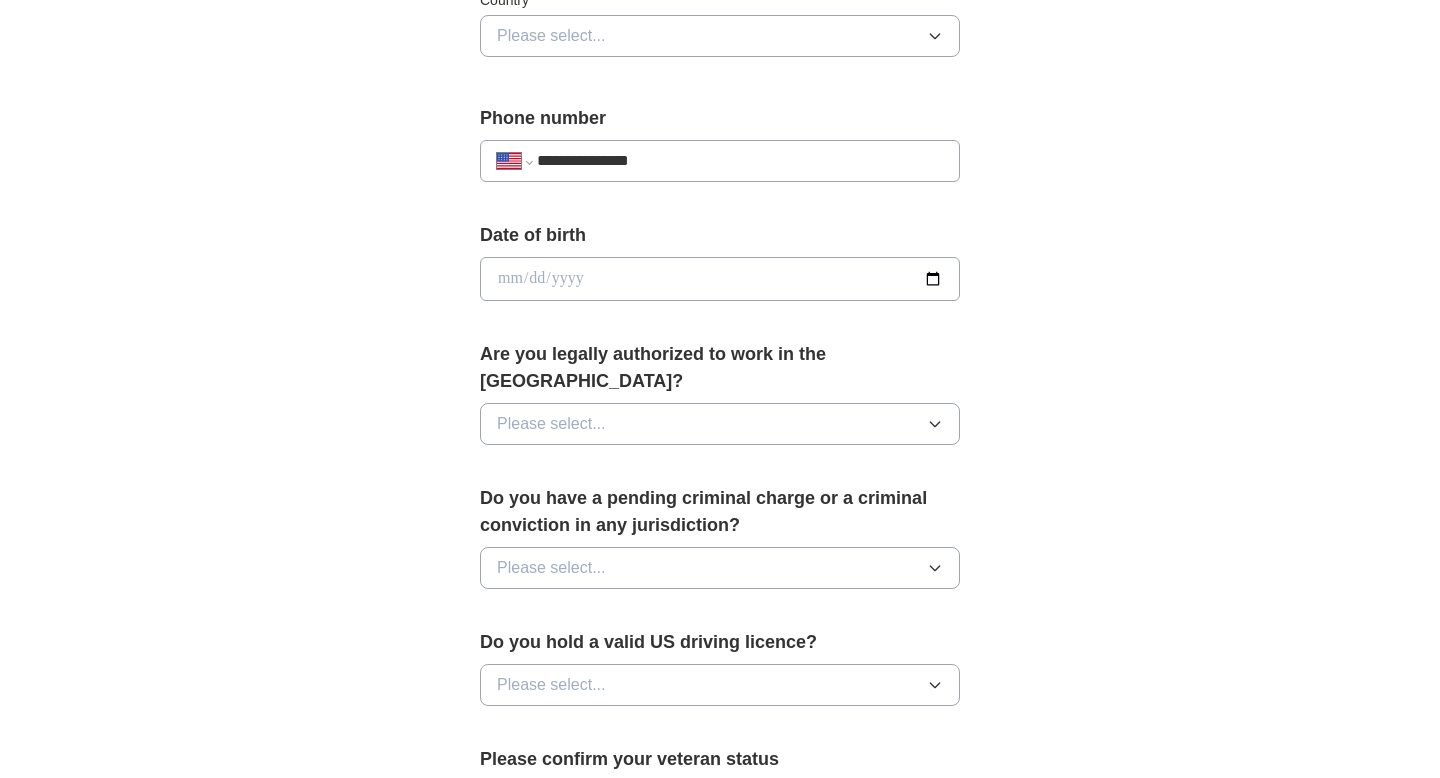 scroll, scrollTop: 724, scrollLeft: 0, axis: vertical 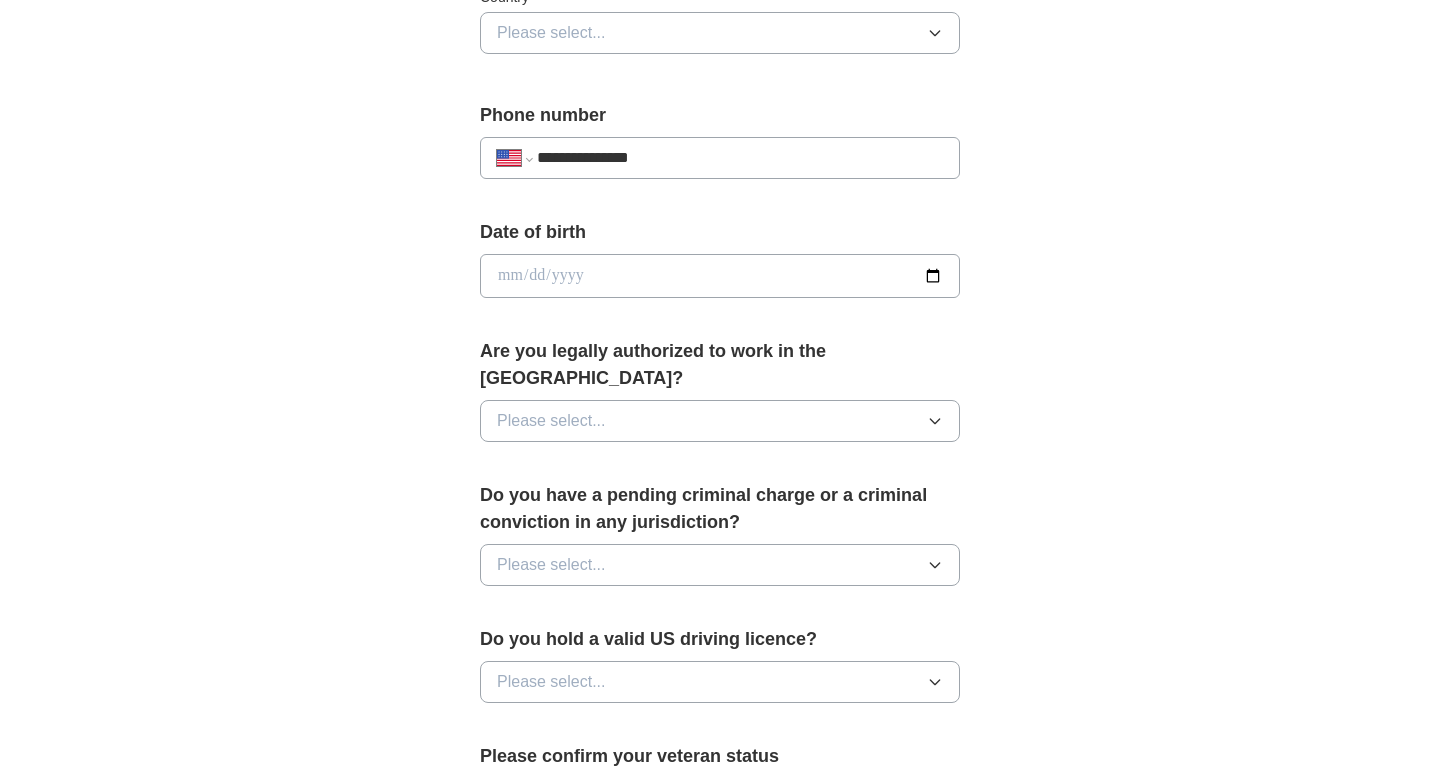 type on "**********" 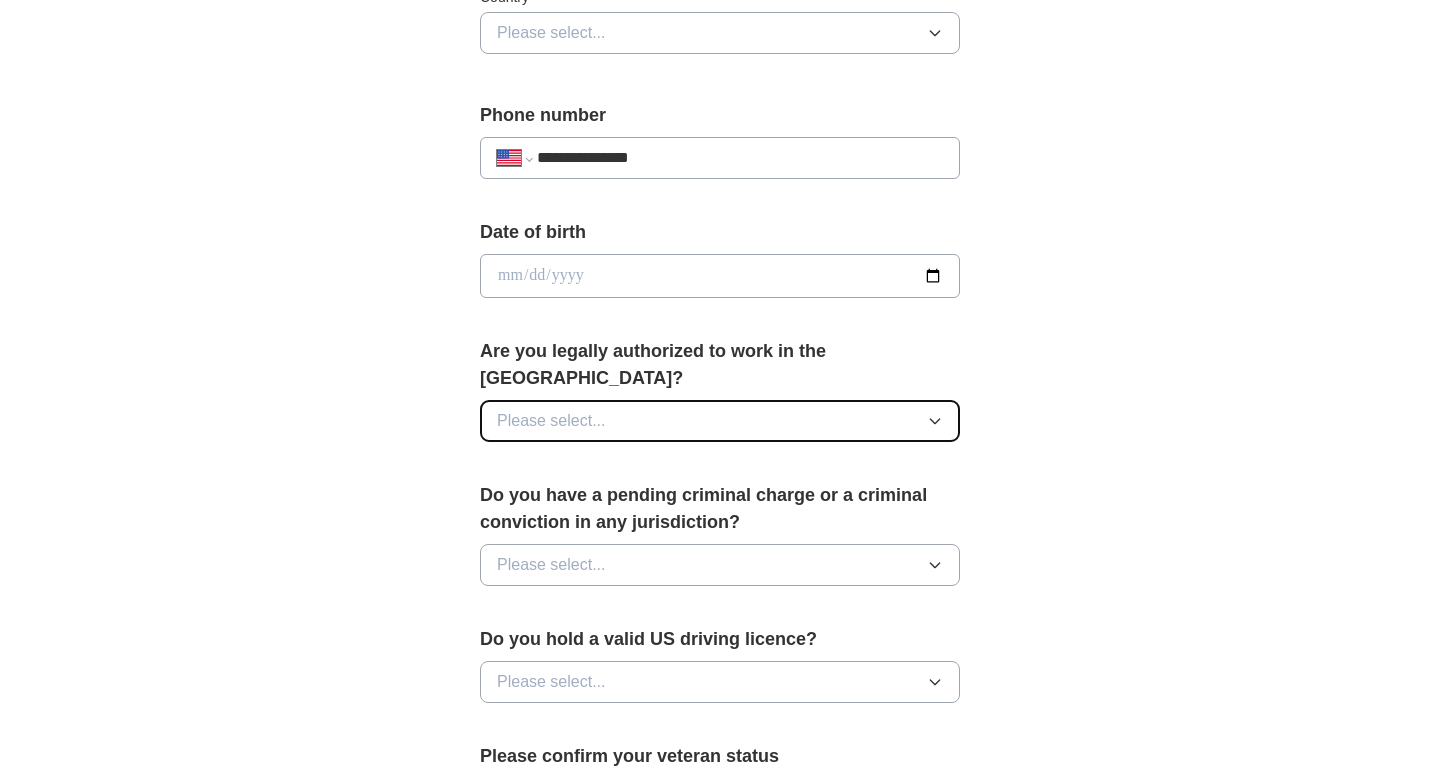 click 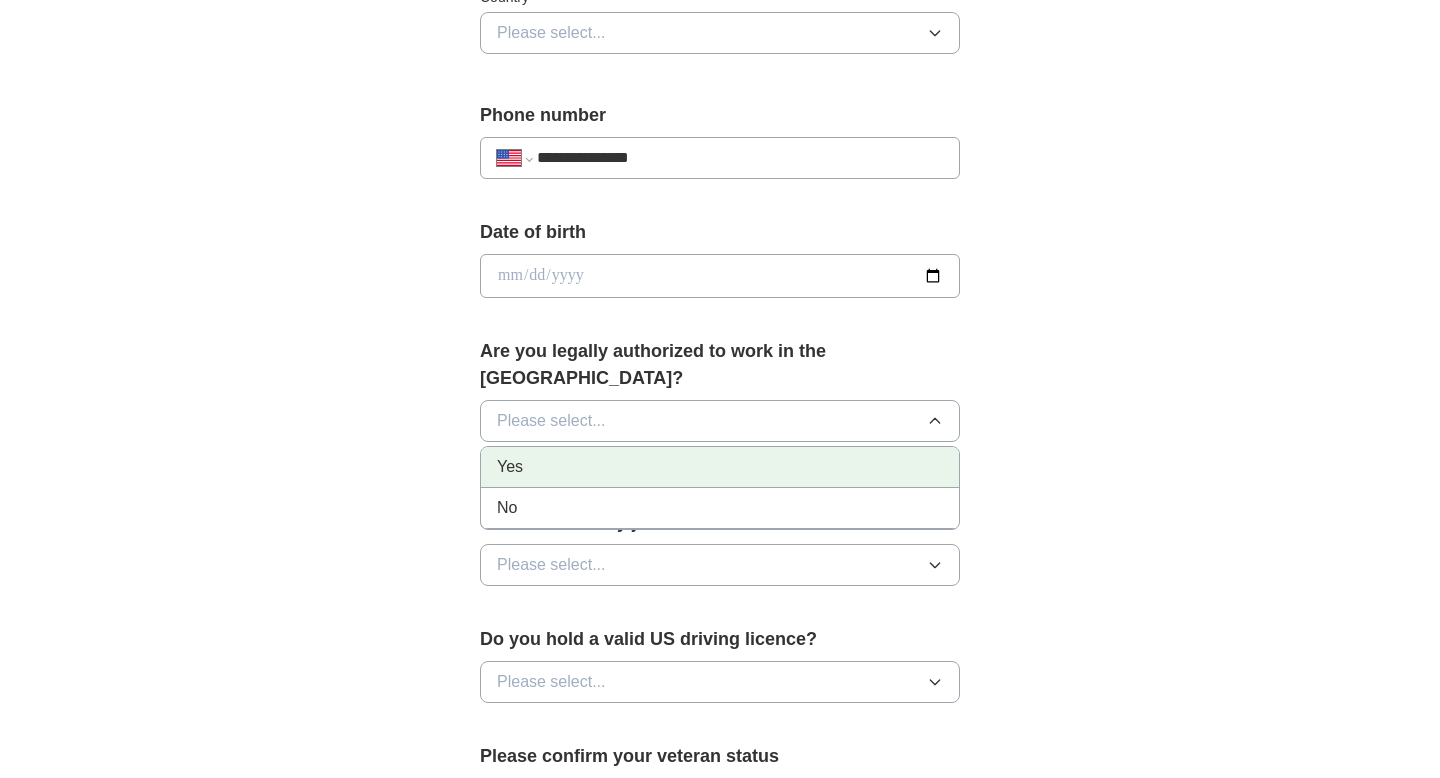 click on "Yes" at bounding box center (720, 467) 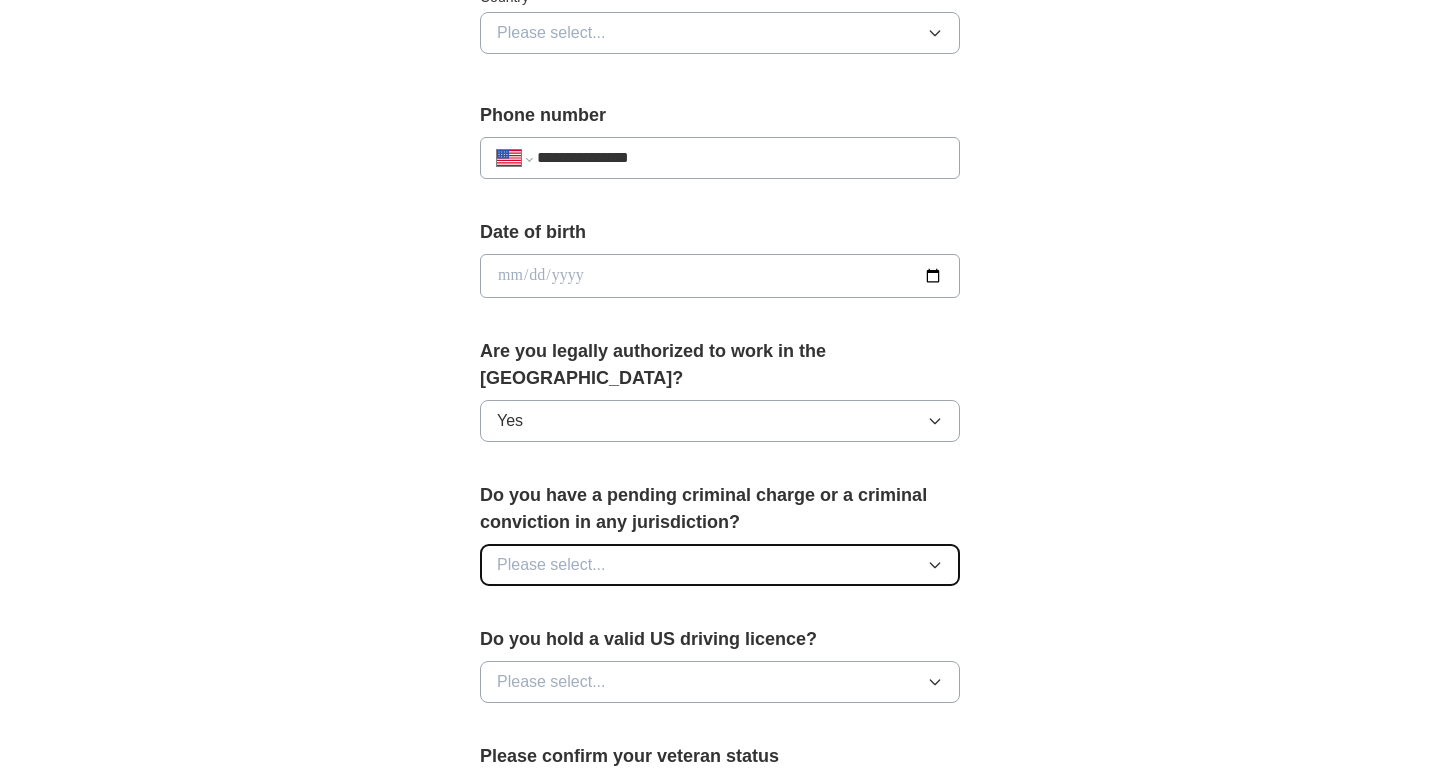 click 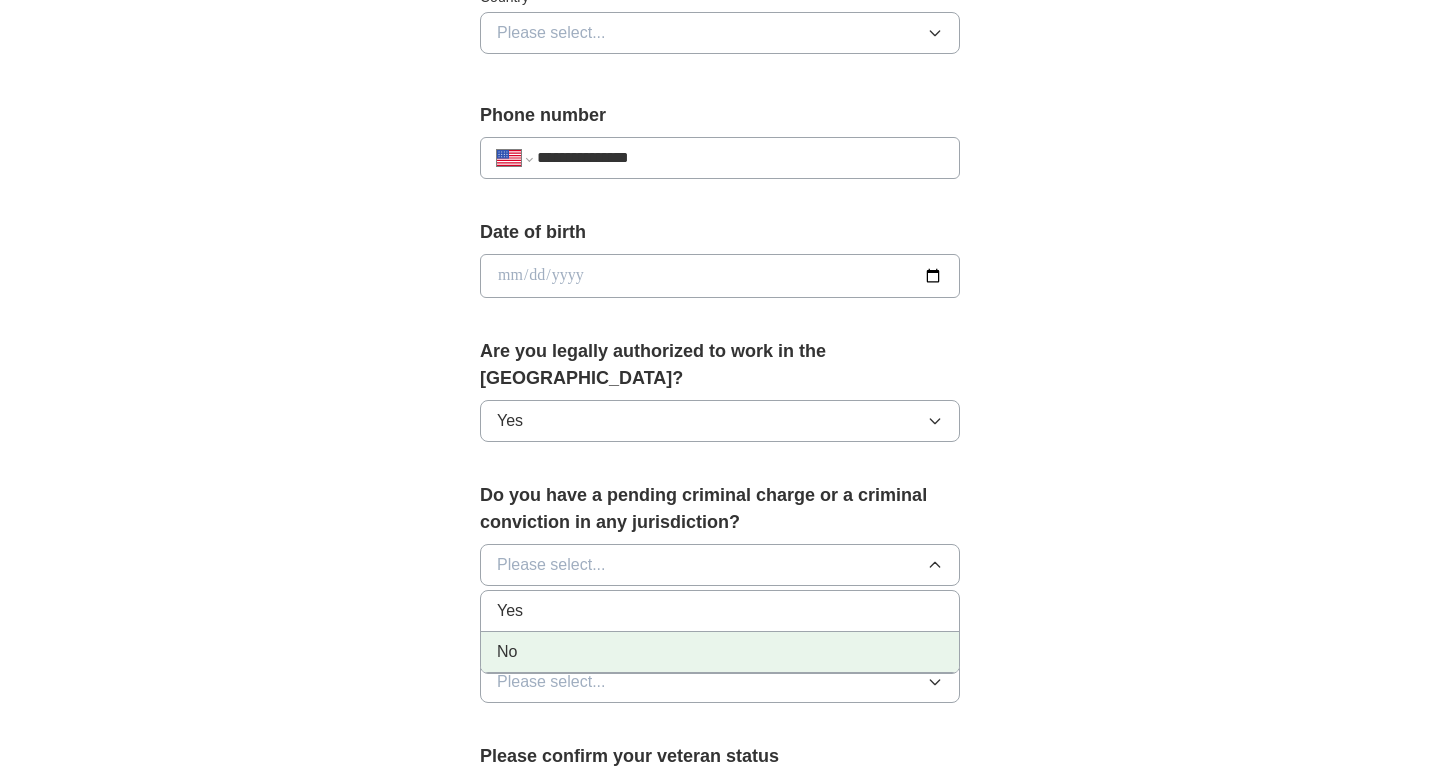 click on "No" at bounding box center (720, 652) 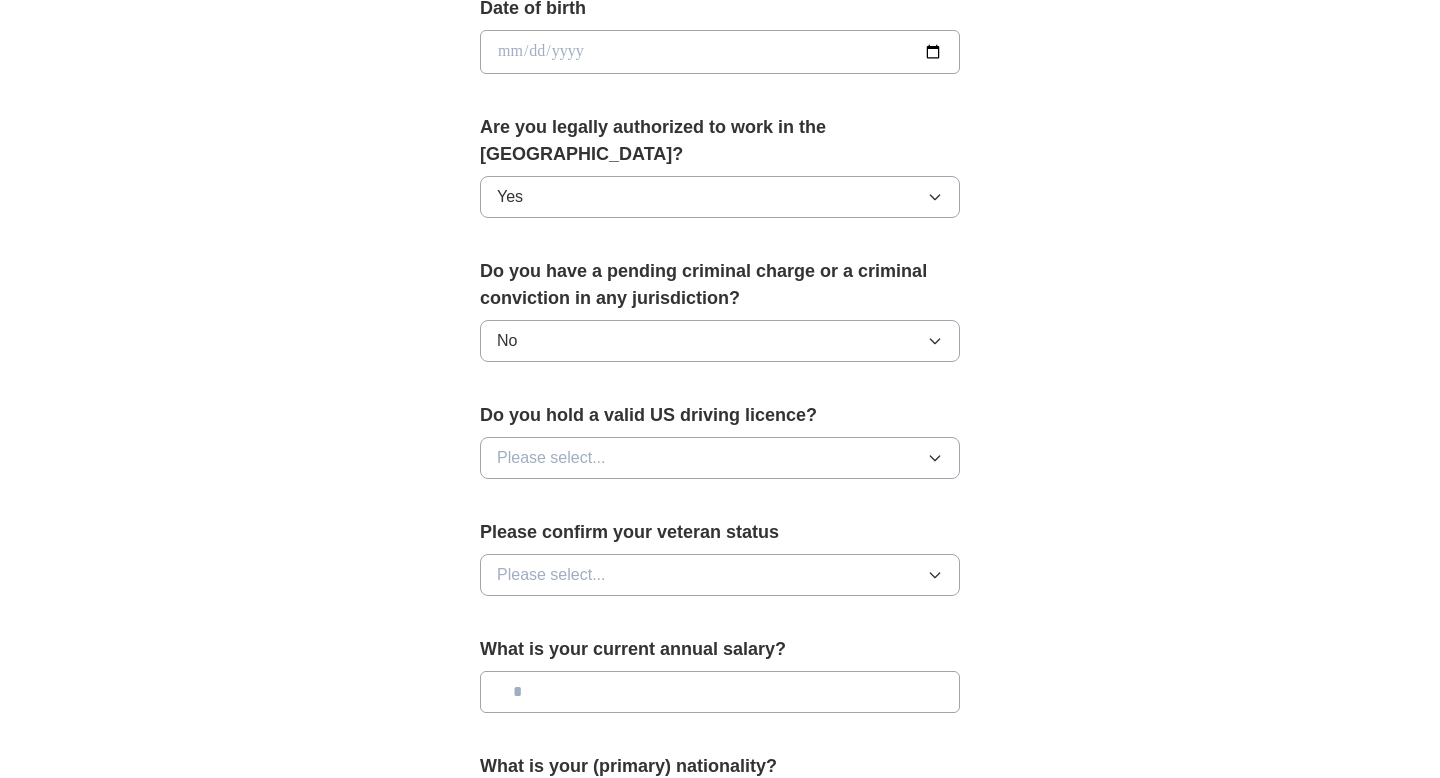 scroll, scrollTop: 951, scrollLeft: 0, axis: vertical 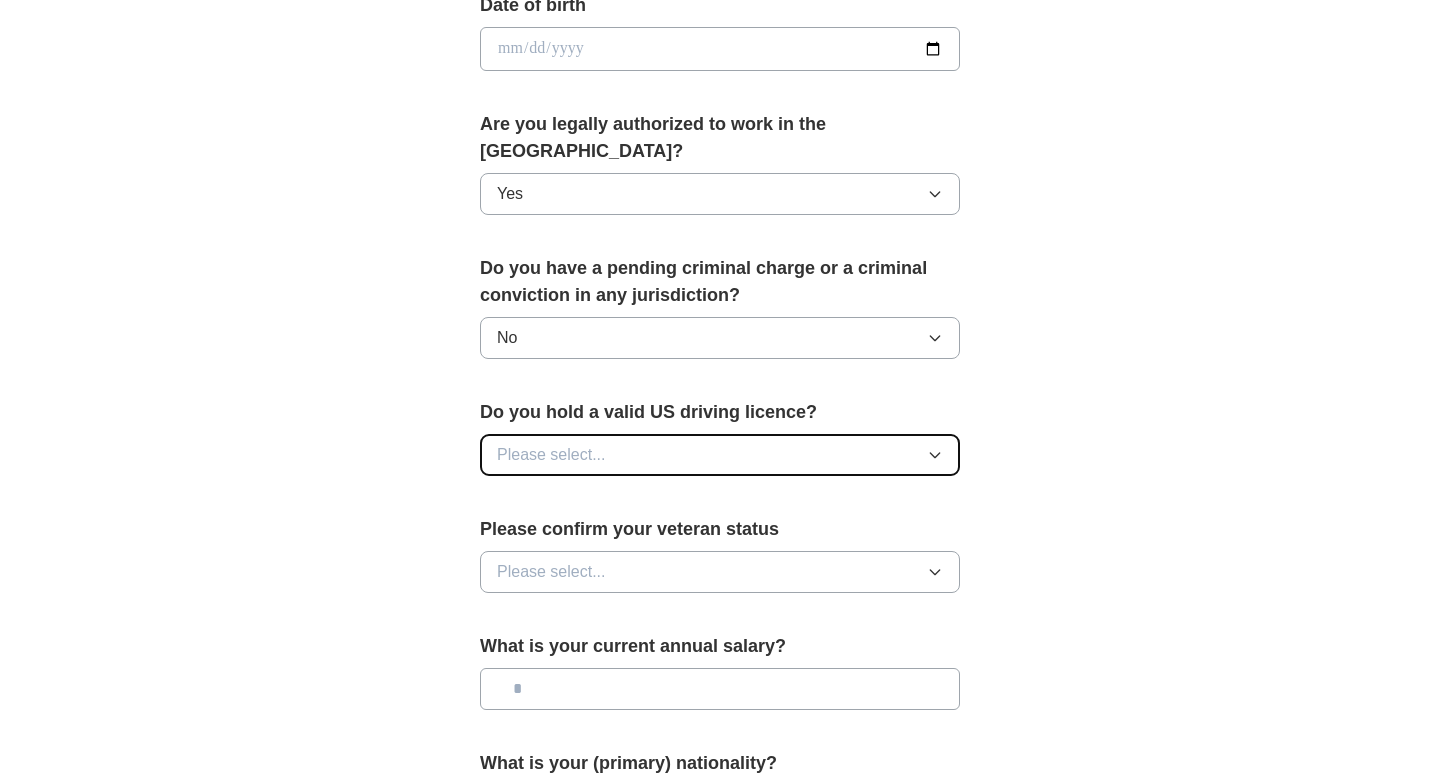click on "Please select..." at bounding box center [720, 455] 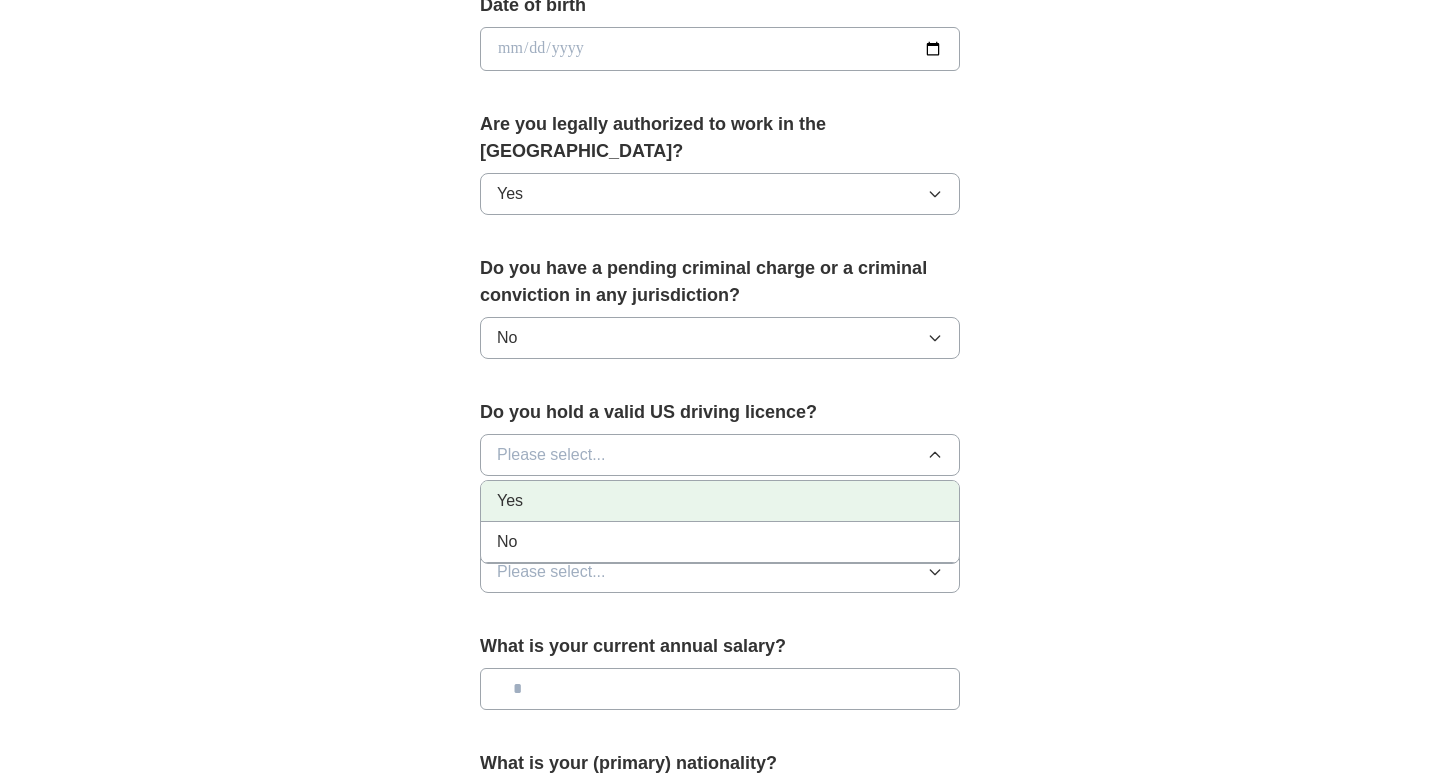 click on "Yes" at bounding box center [720, 501] 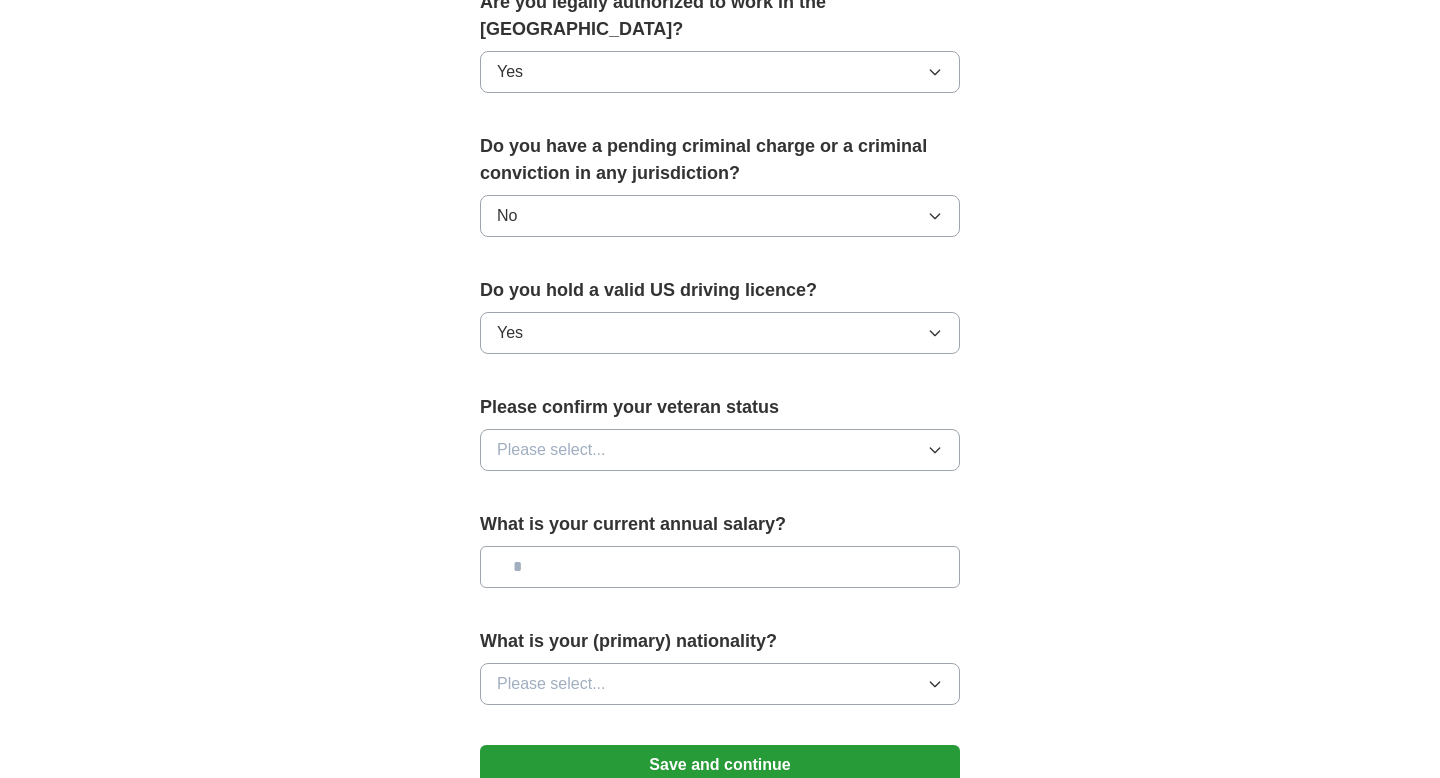 scroll, scrollTop: 1074, scrollLeft: 0, axis: vertical 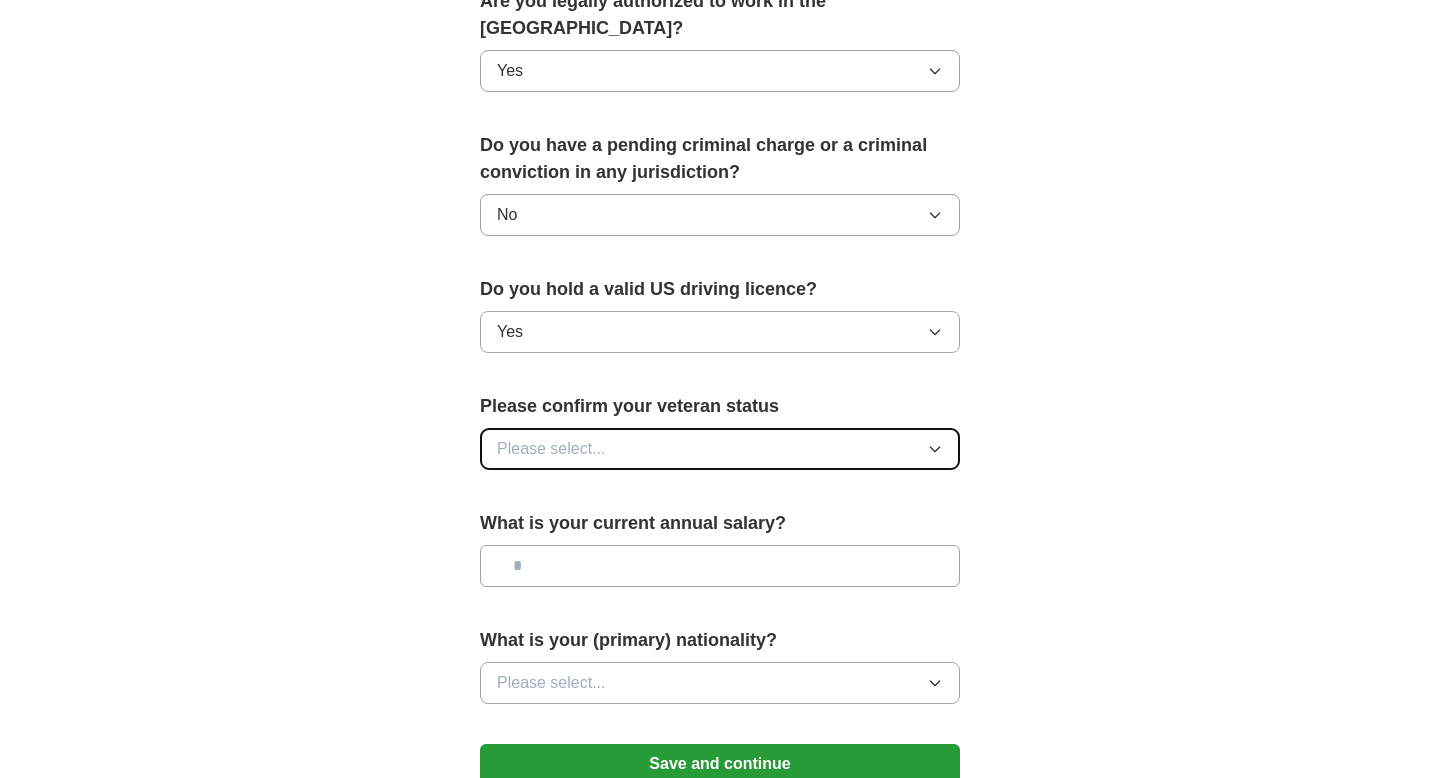 click 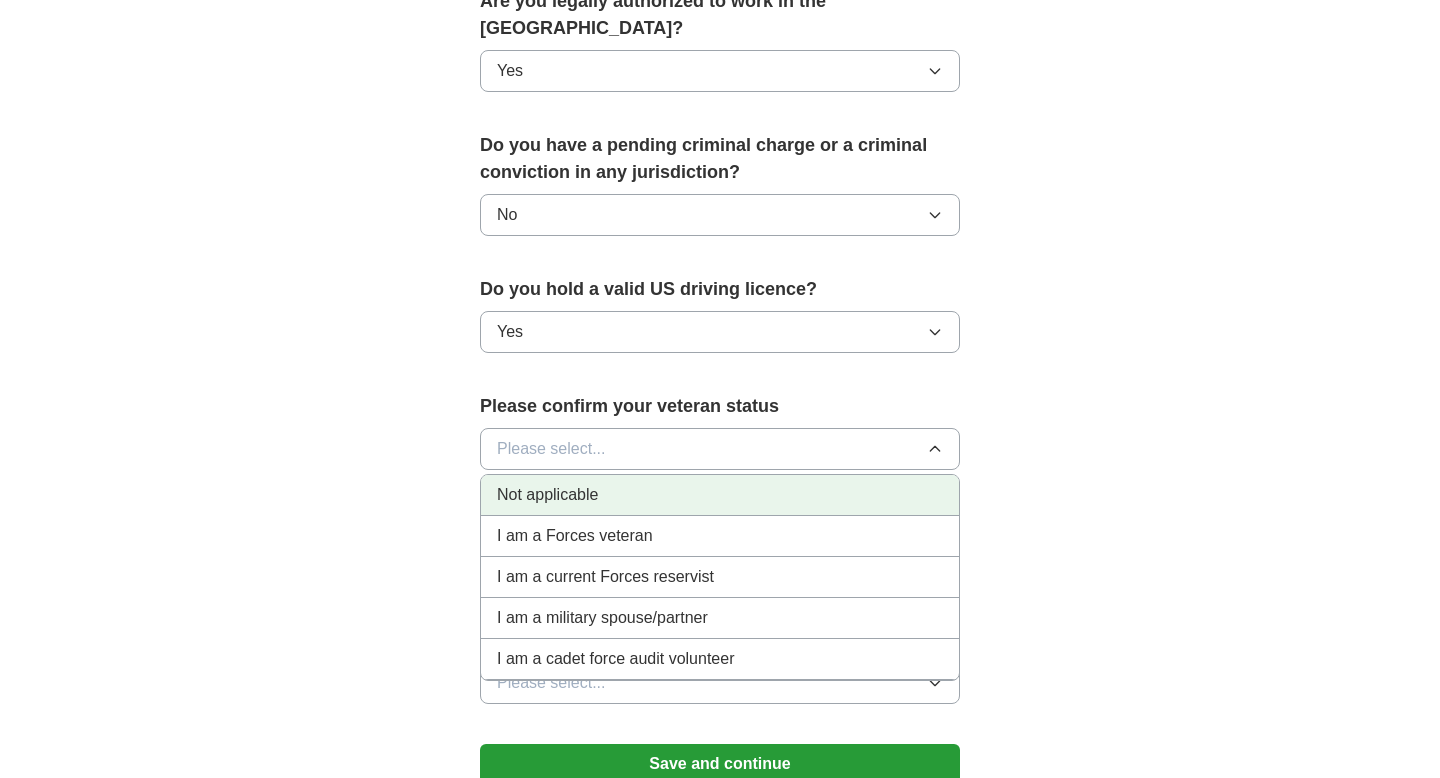 click on "Not applicable" at bounding box center (547, 495) 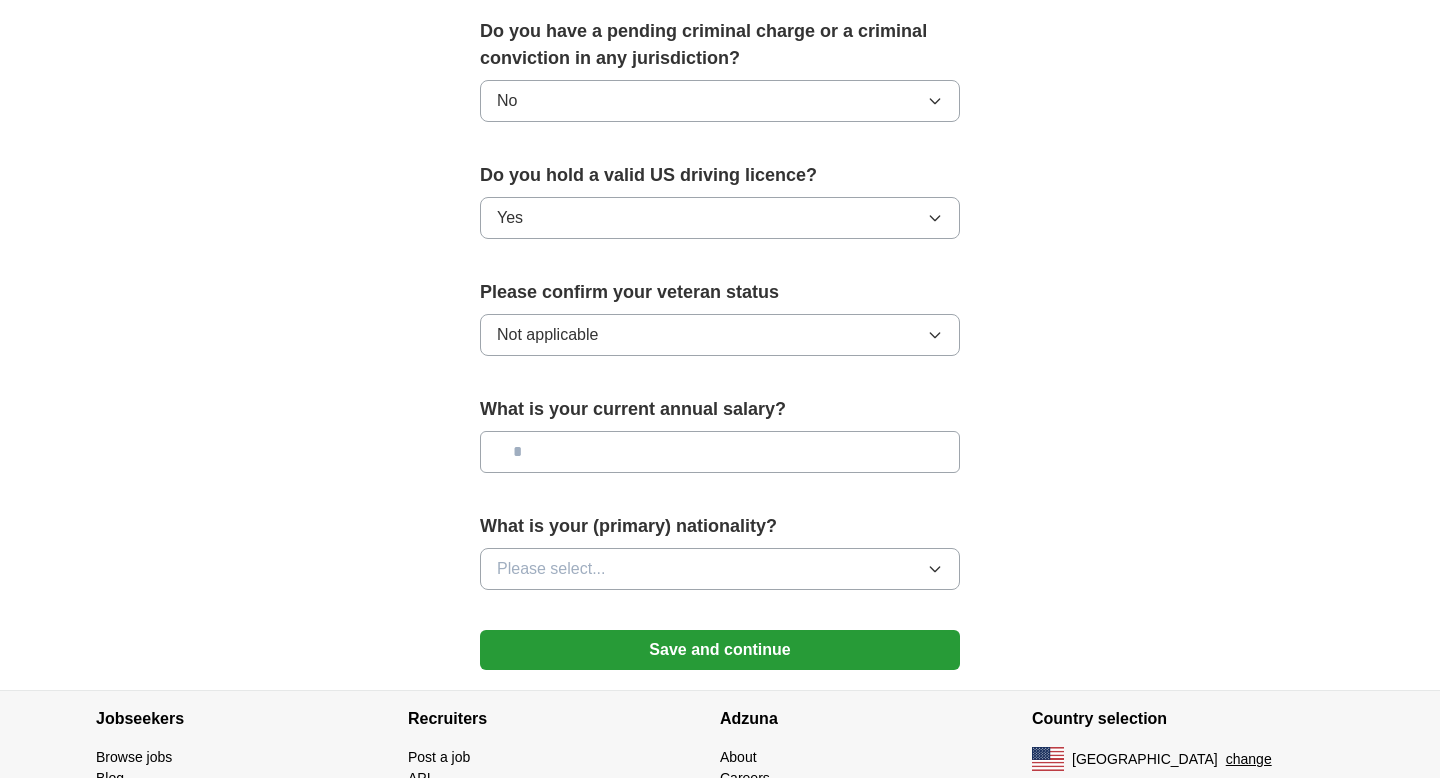 scroll, scrollTop: 1196, scrollLeft: 0, axis: vertical 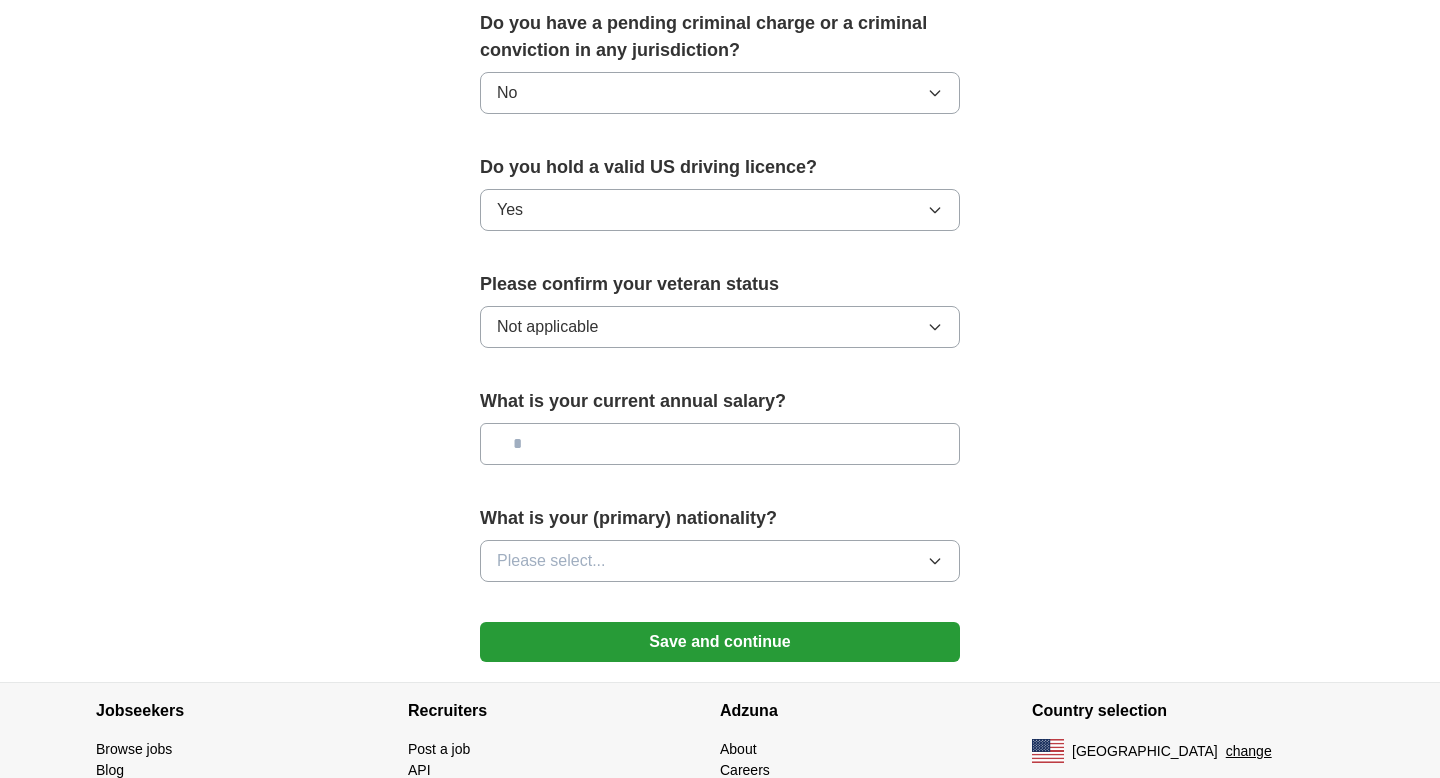 click at bounding box center [720, 444] 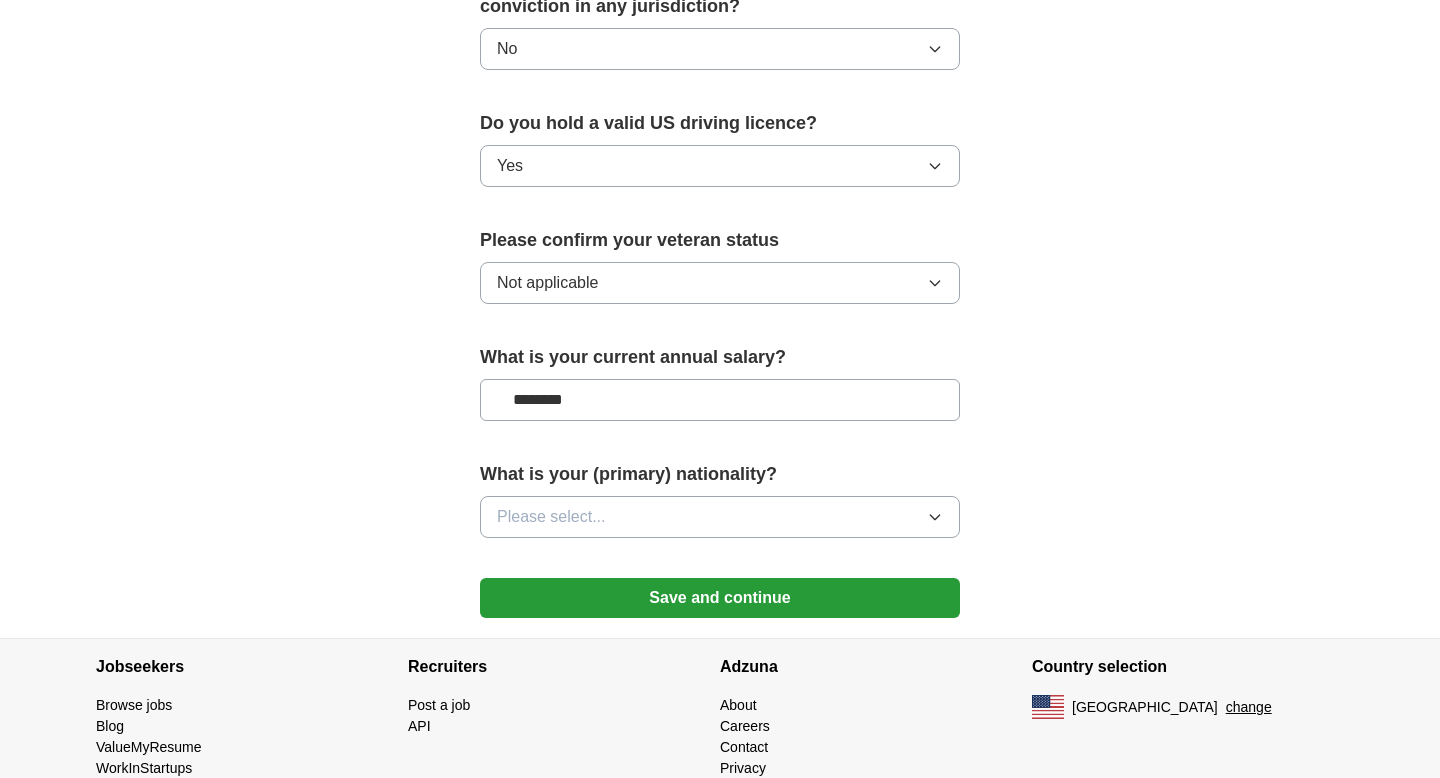 scroll, scrollTop: 1247, scrollLeft: 0, axis: vertical 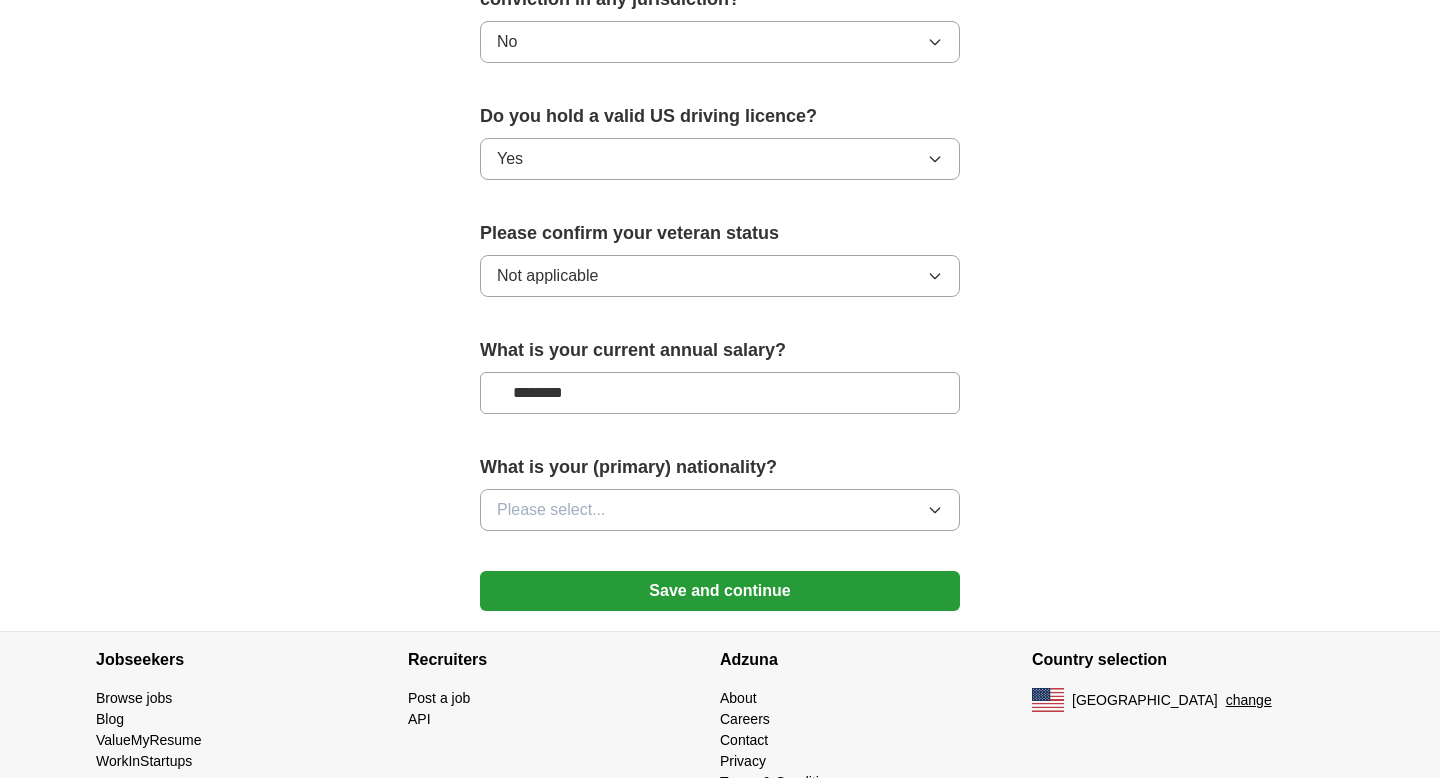 drag, startPoint x: 582, startPoint y: 366, endPoint x: 494, endPoint y: 362, distance: 88.09086 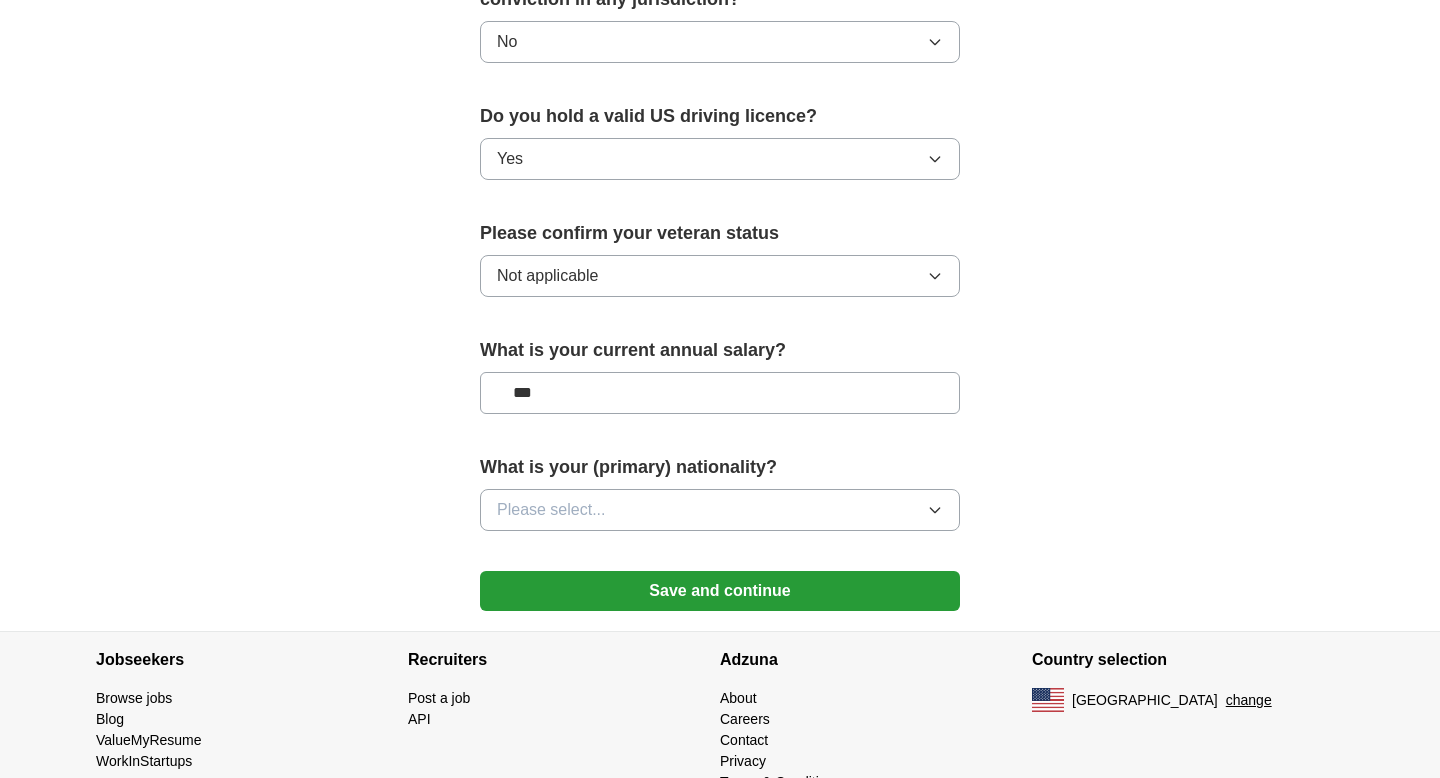type on "**" 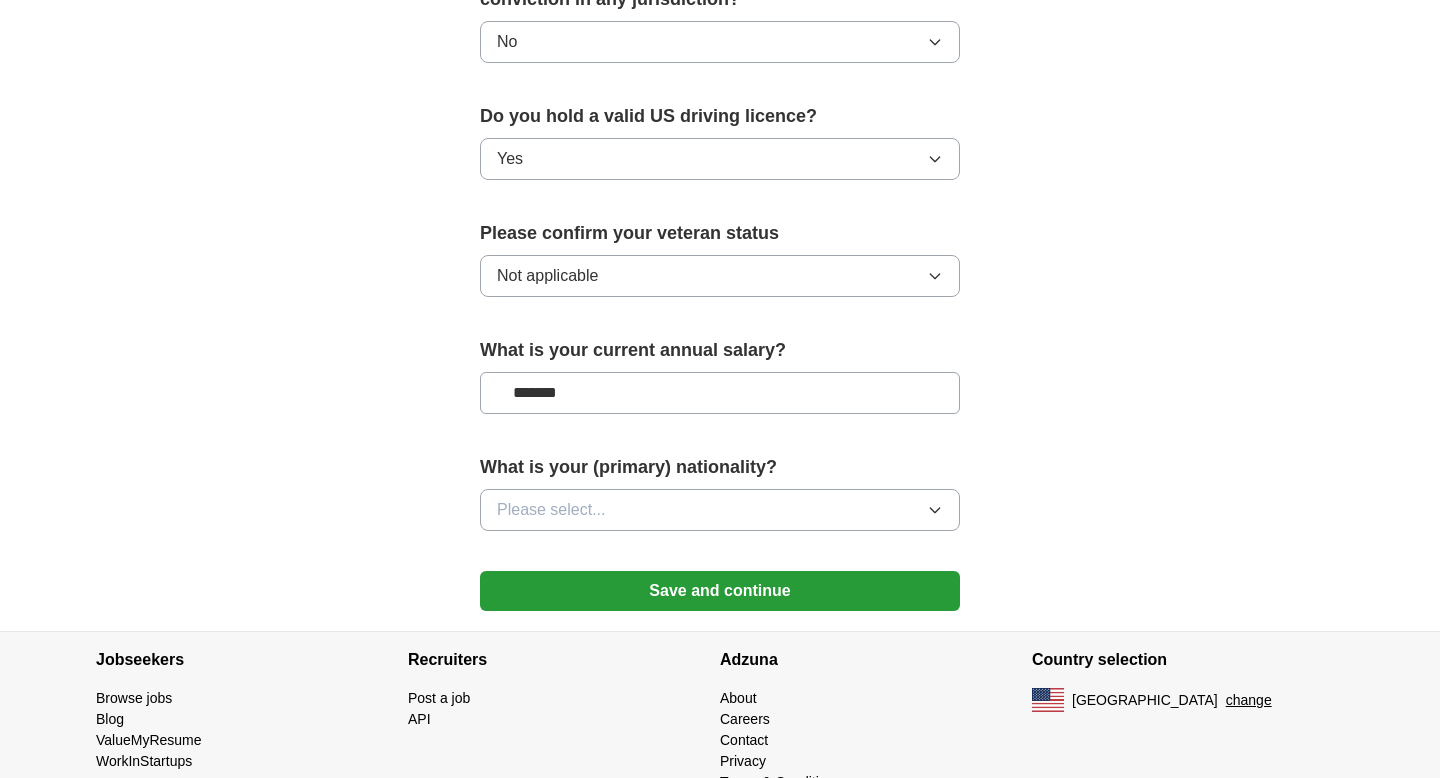 type on "*******" 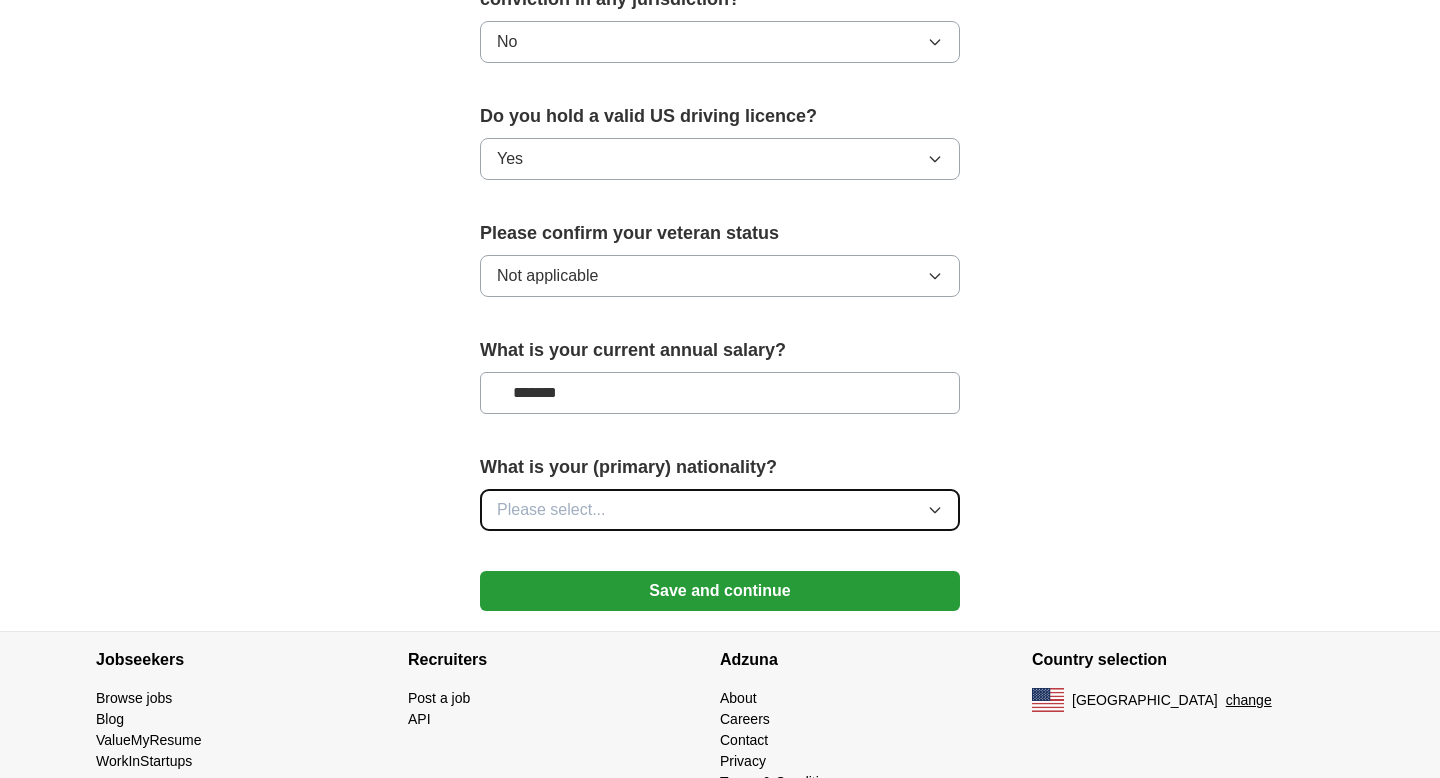 click on "Please select..." at bounding box center [720, 510] 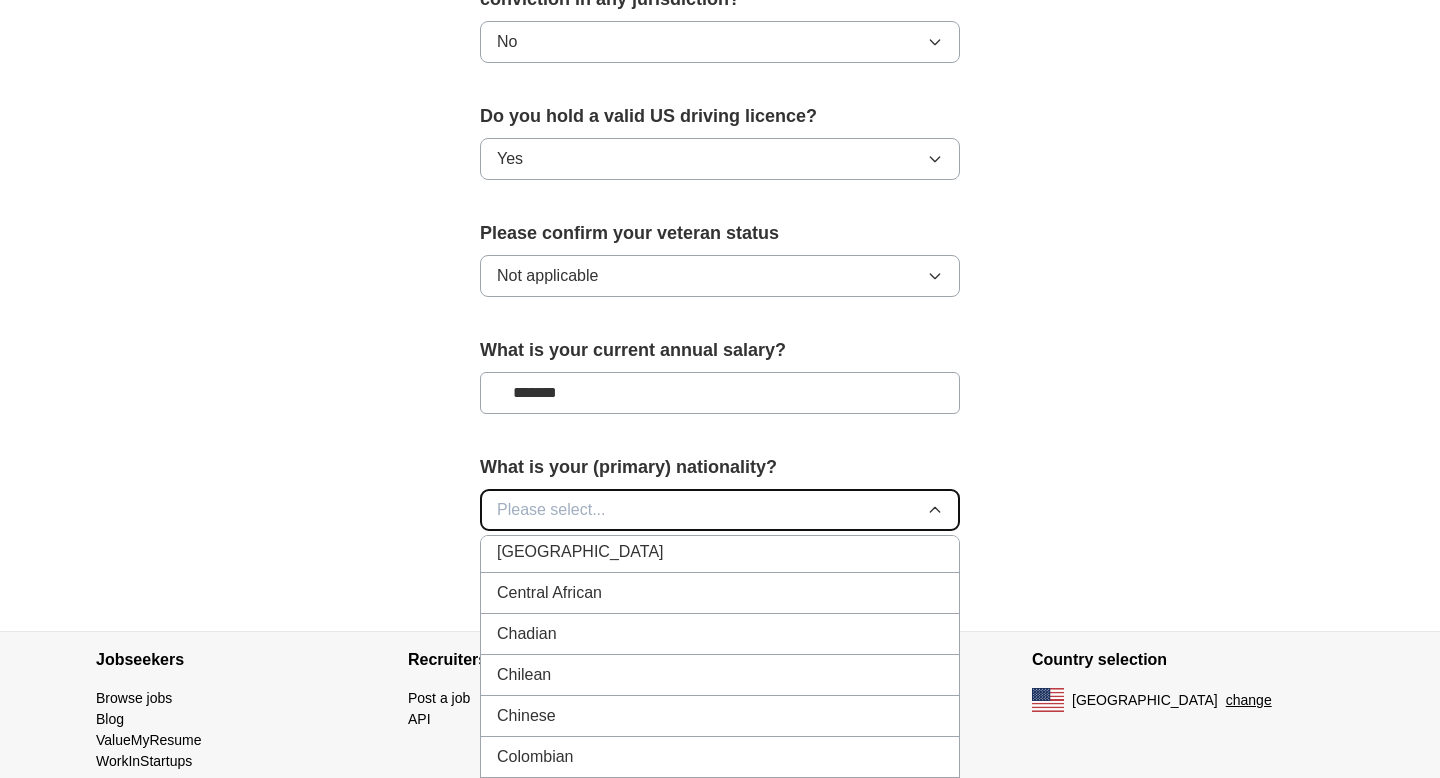 scroll, scrollTop: 1454, scrollLeft: 0, axis: vertical 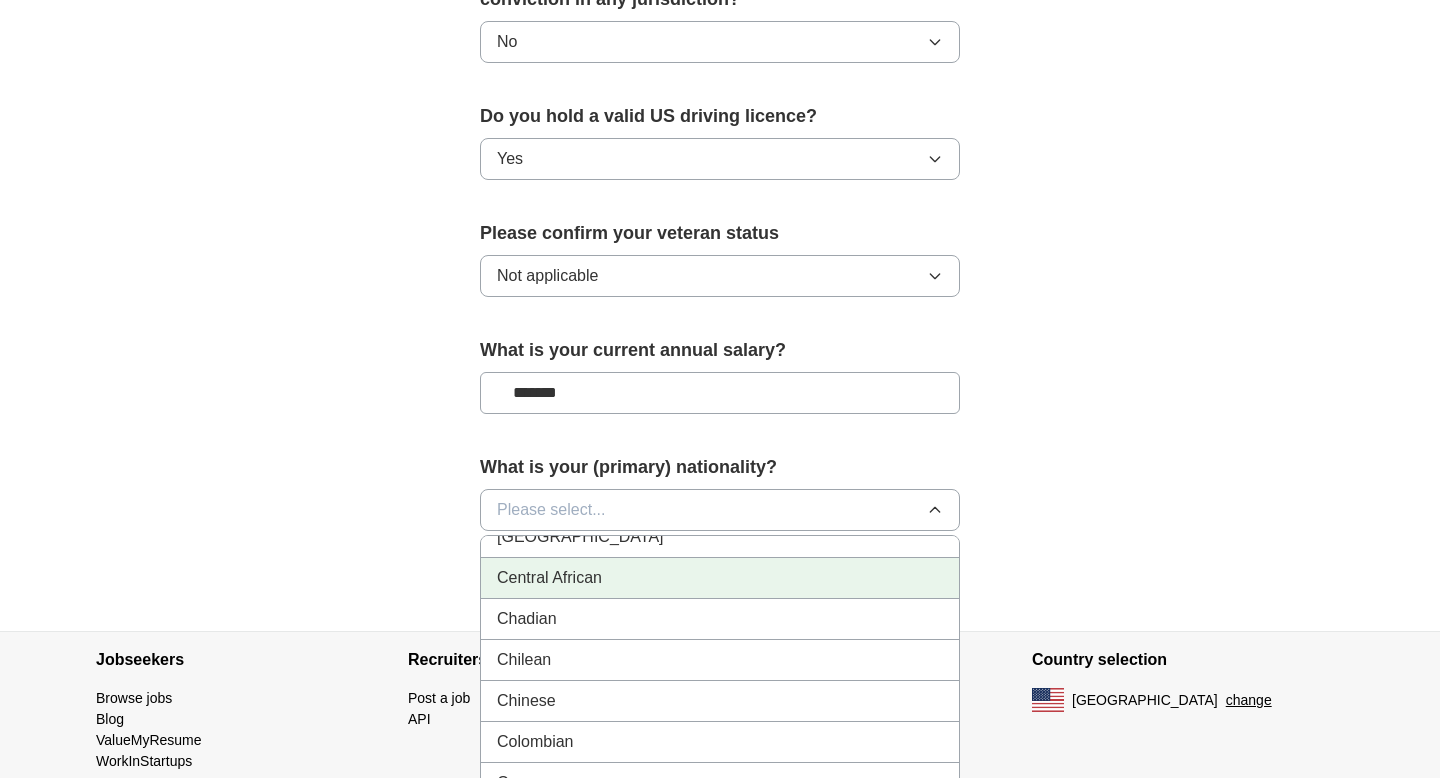 click on "Central African" at bounding box center [549, 578] 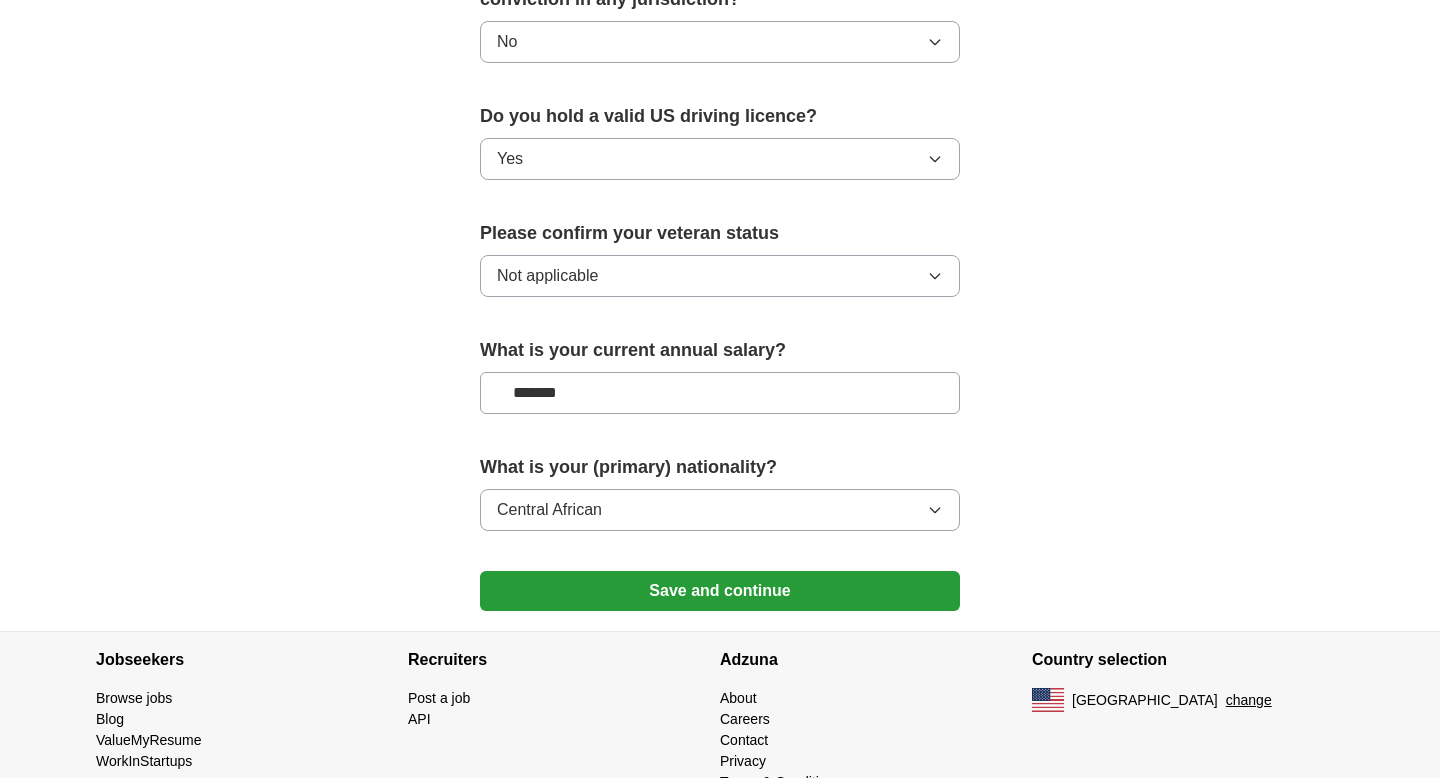 scroll, scrollTop: 1275, scrollLeft: 0, axis: vertical 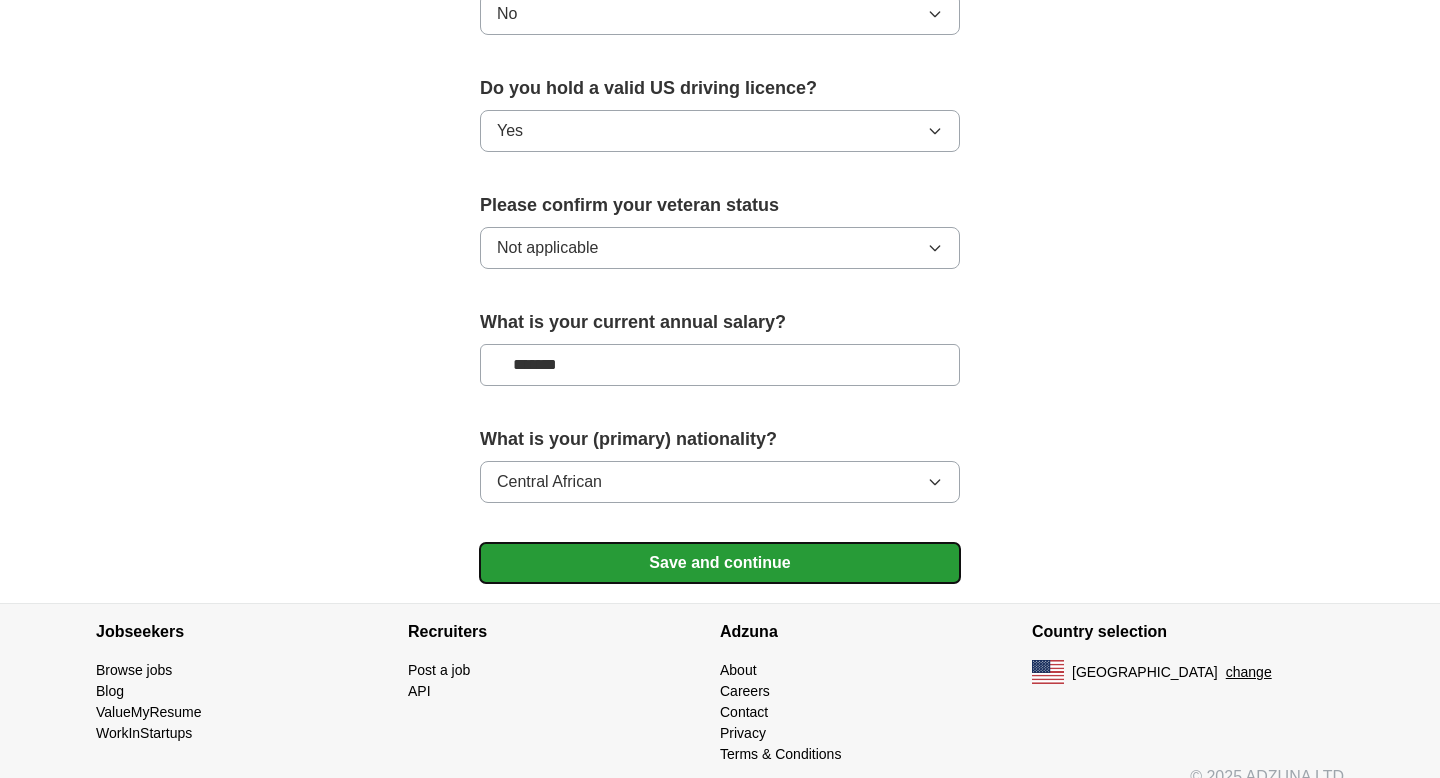 click on "Save and continue" at bounding box center (720, 563) 